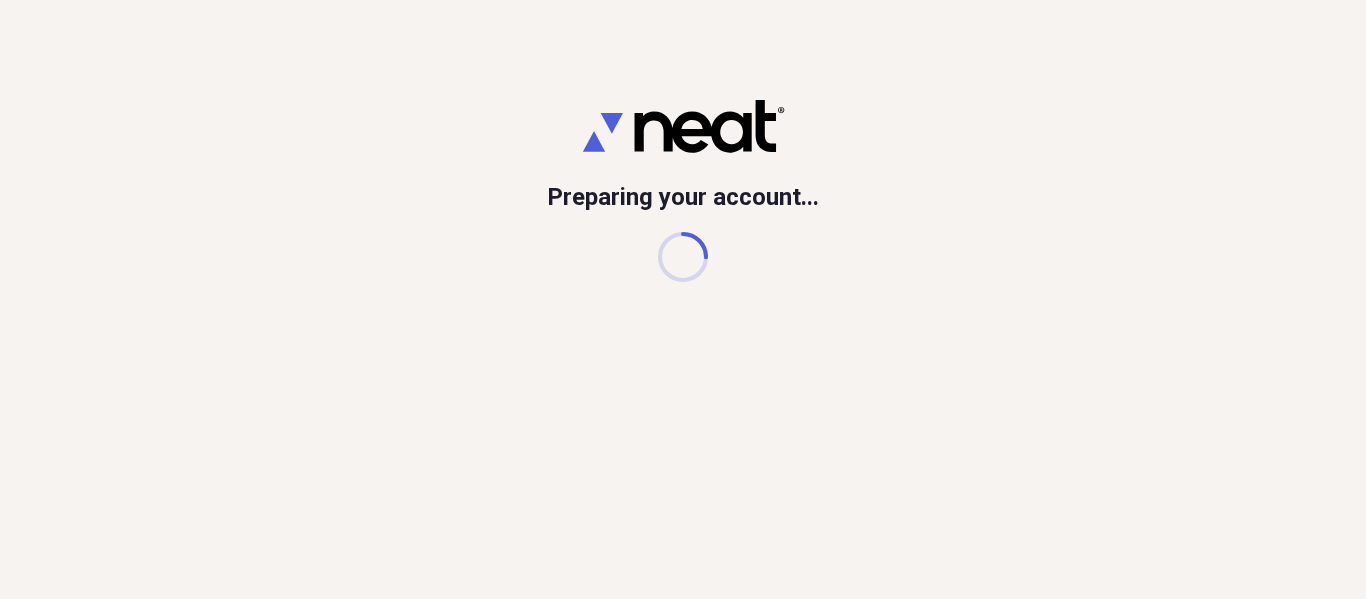scroll, scrollTop: 0, scrollLeft: 0, axis: both 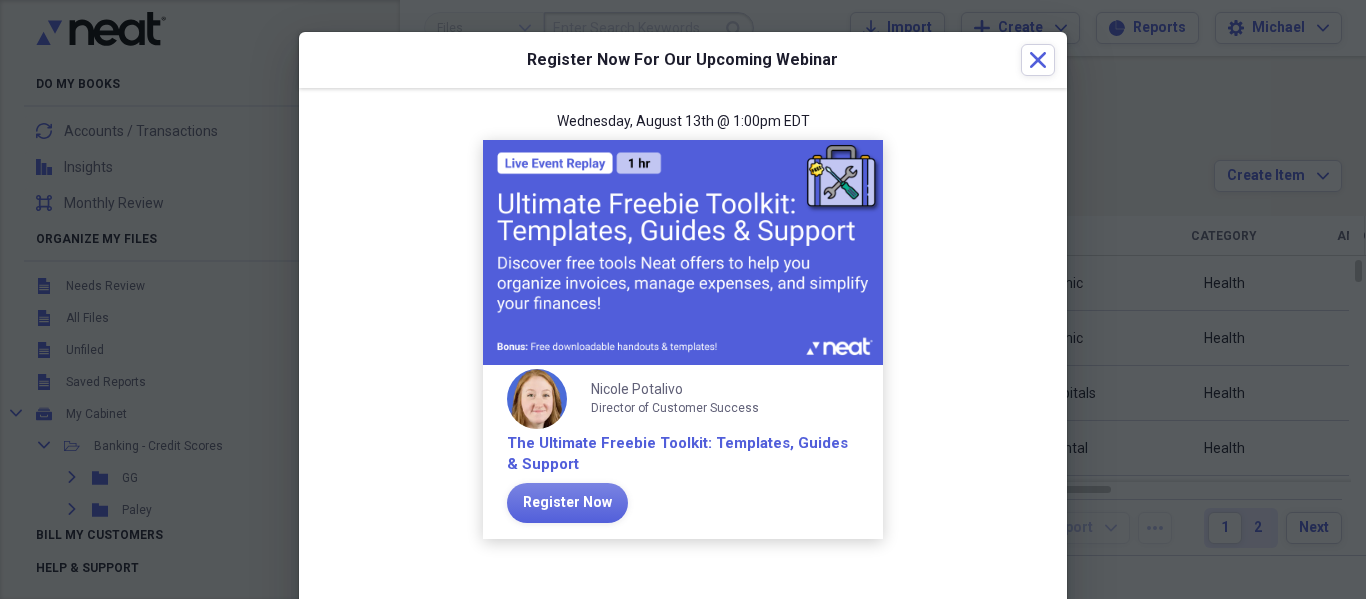 click on "Wednesday, August 13th @ 1:00pm EDT Nicole Potalivo Director of Customer Success The Ultimate Freebie Toolkit: Templates, Guides & Support Register Now" at bounding box center [683, 336] 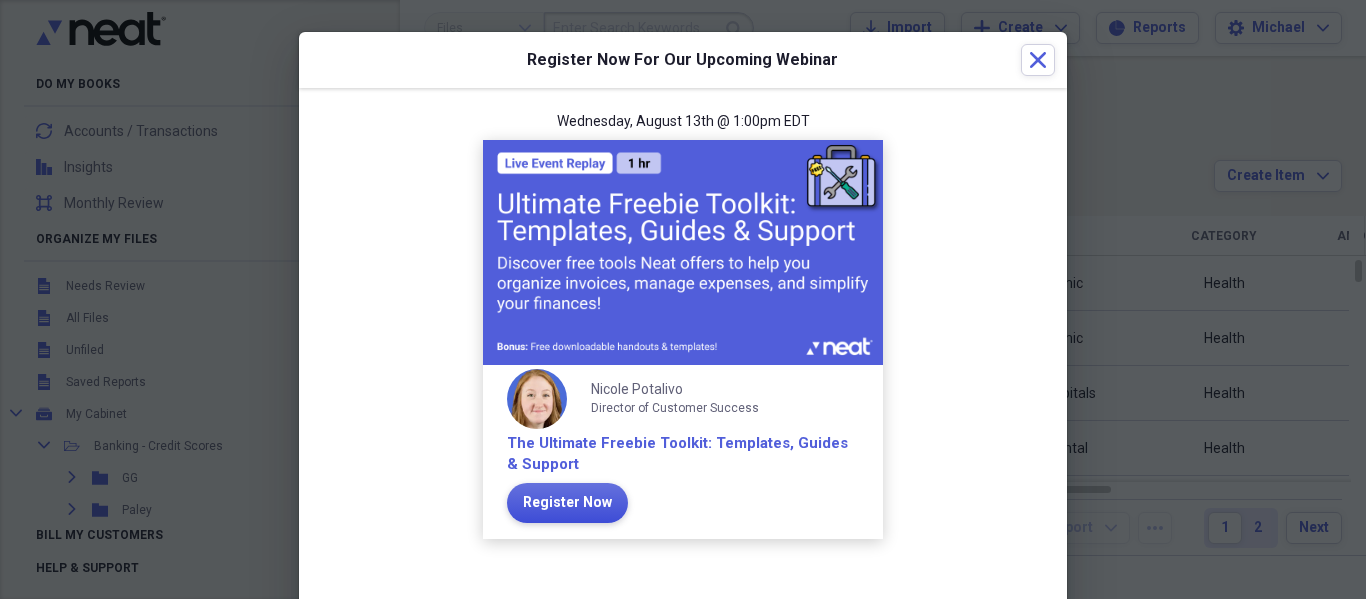 click on "Register Now" at bounding box center [567, 503] 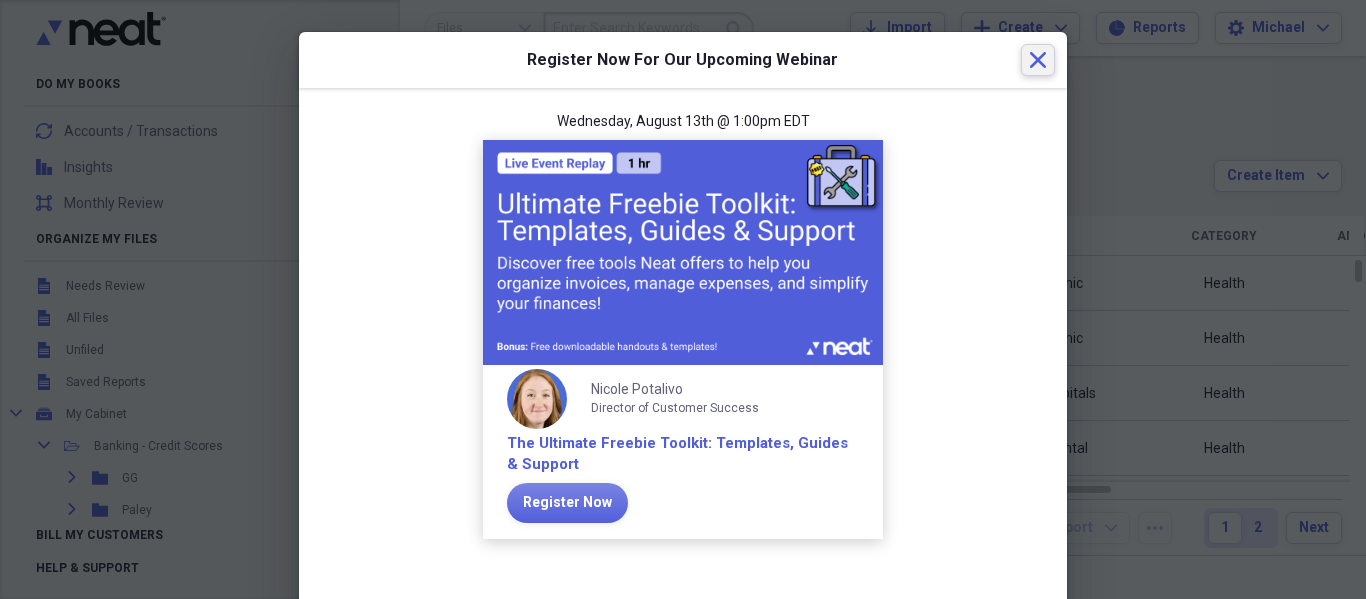 click on "Close" 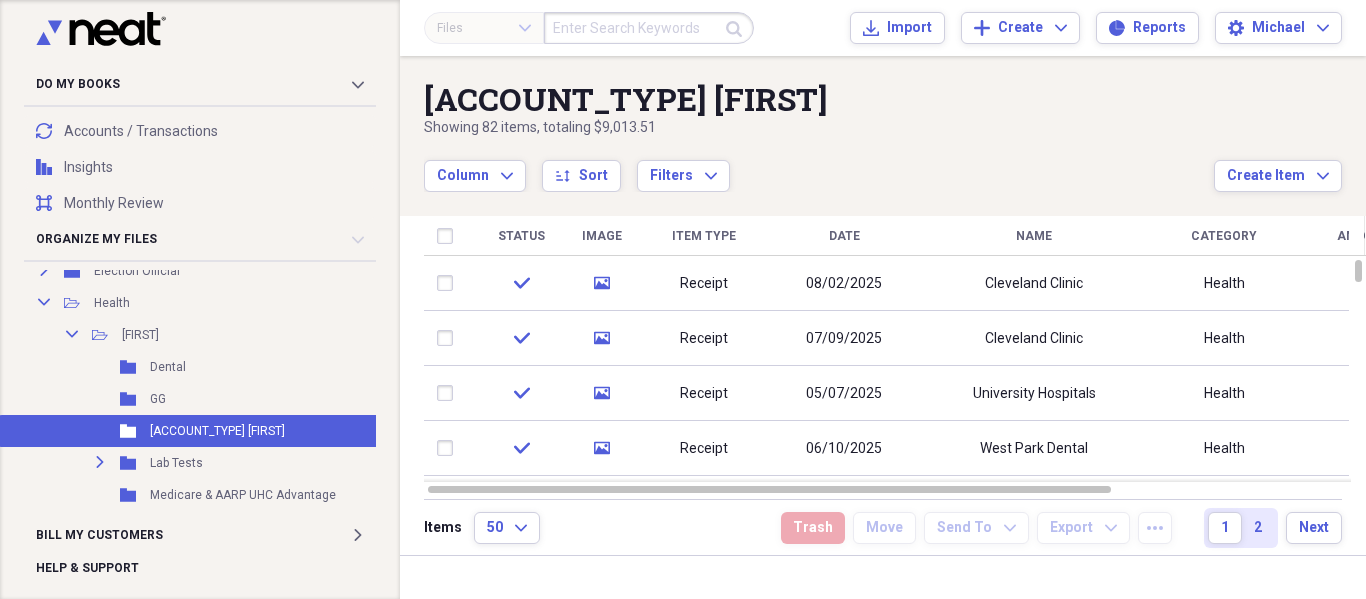 scroll, scrollTop: 280, scrollLeft: 0, axis: vertical 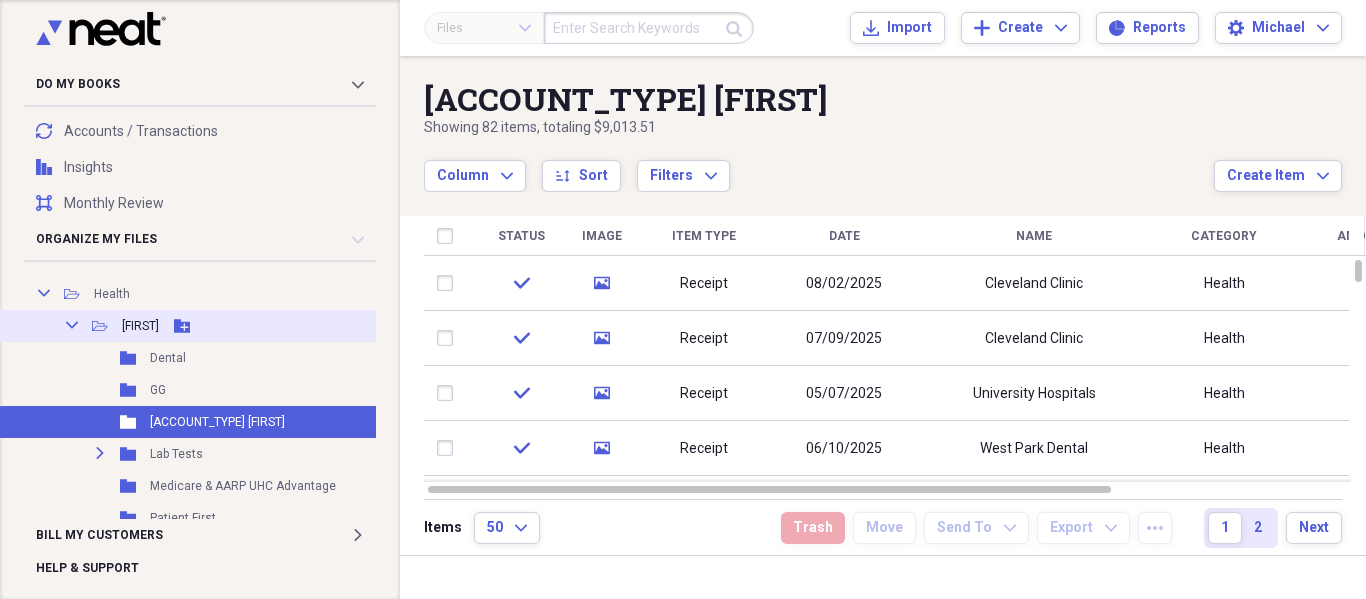 click on "Collapse" 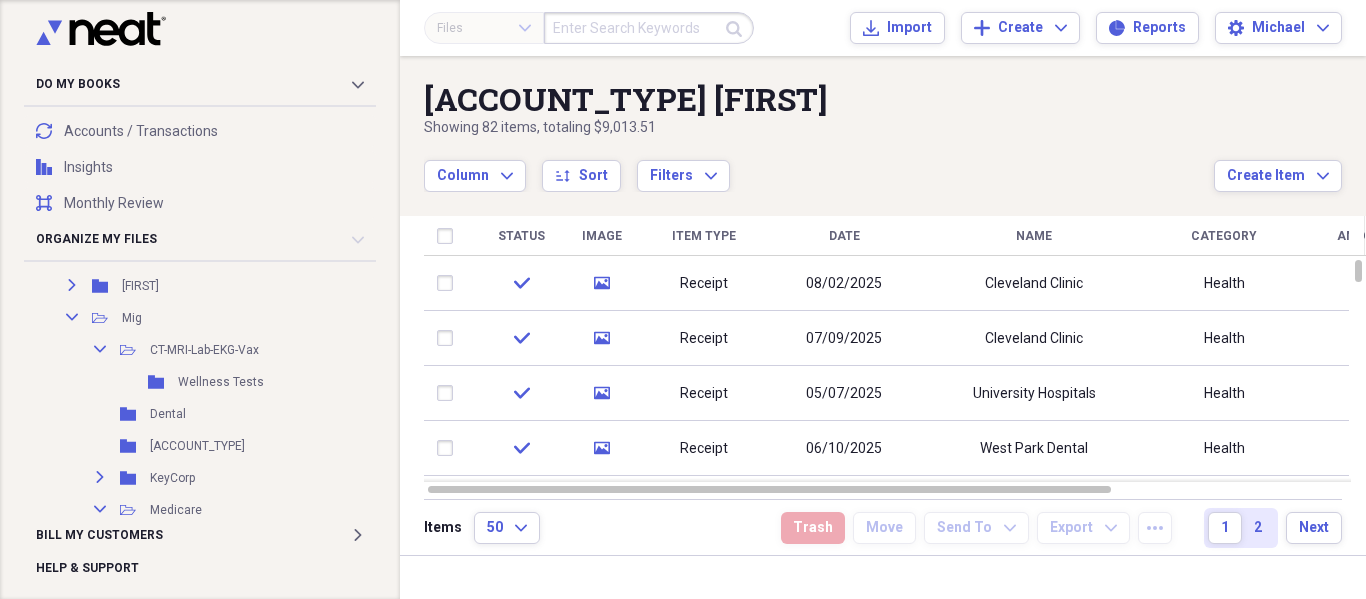 scroll, scrollTop: 360, scrollLeft: 0, axis: vertical 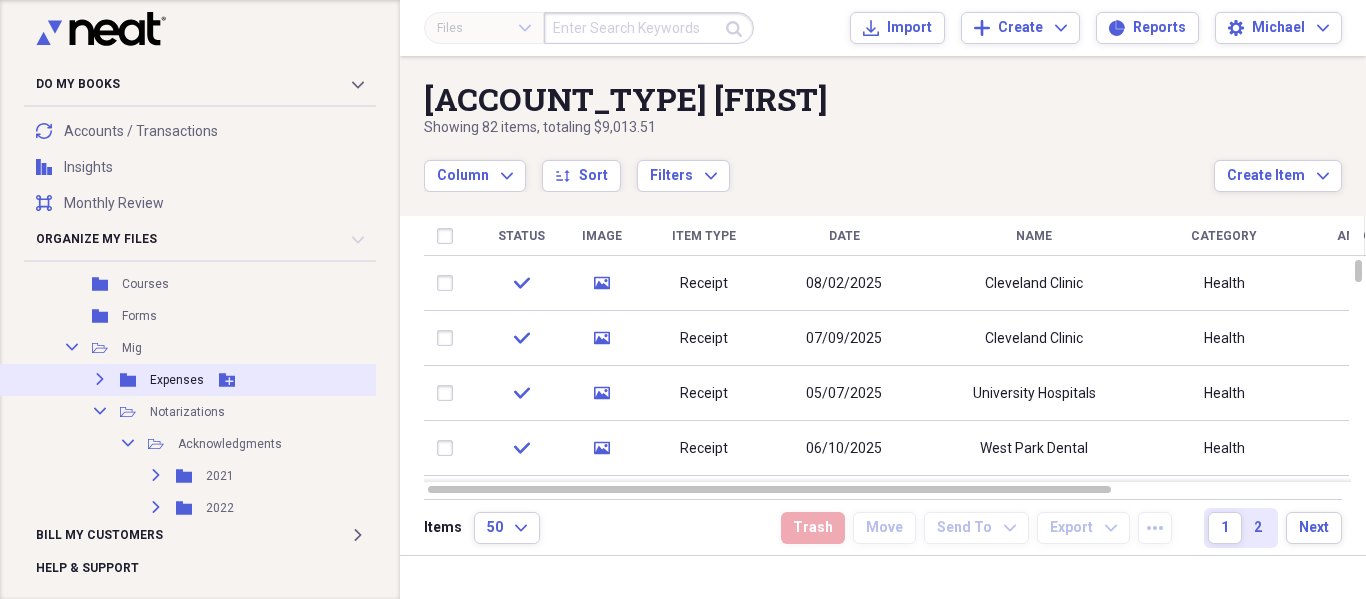 click on "Expand" 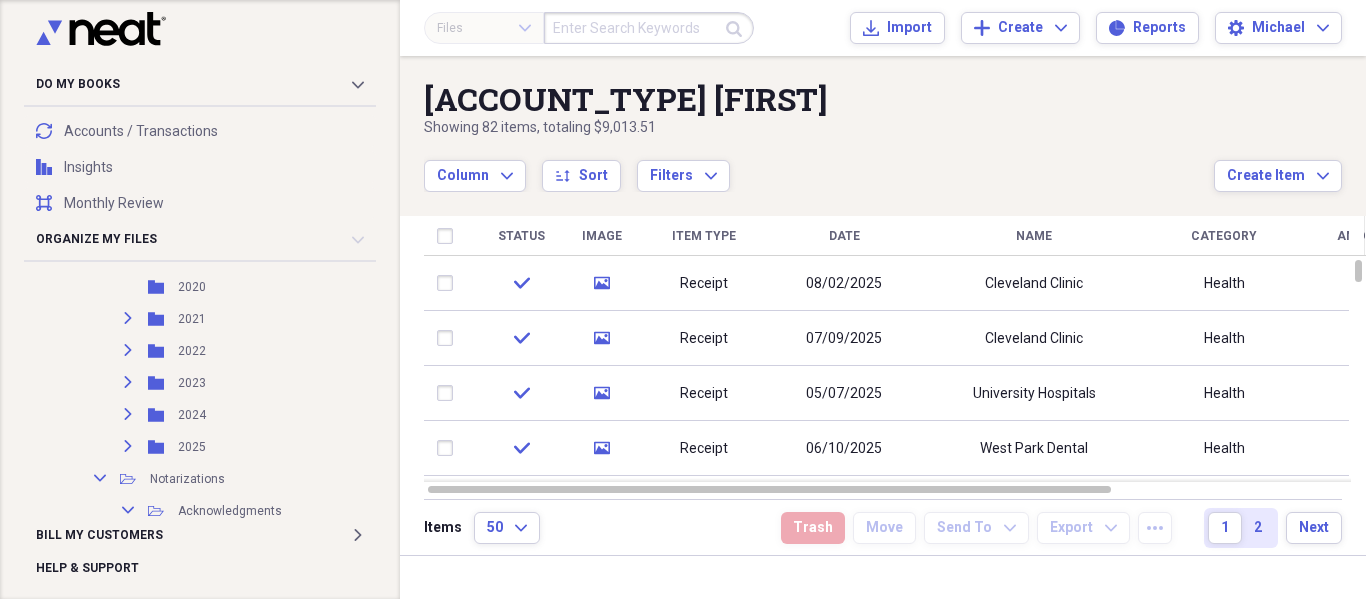 scroll, scrollTop: 1546, scrollLeft: 0, axis: vertical 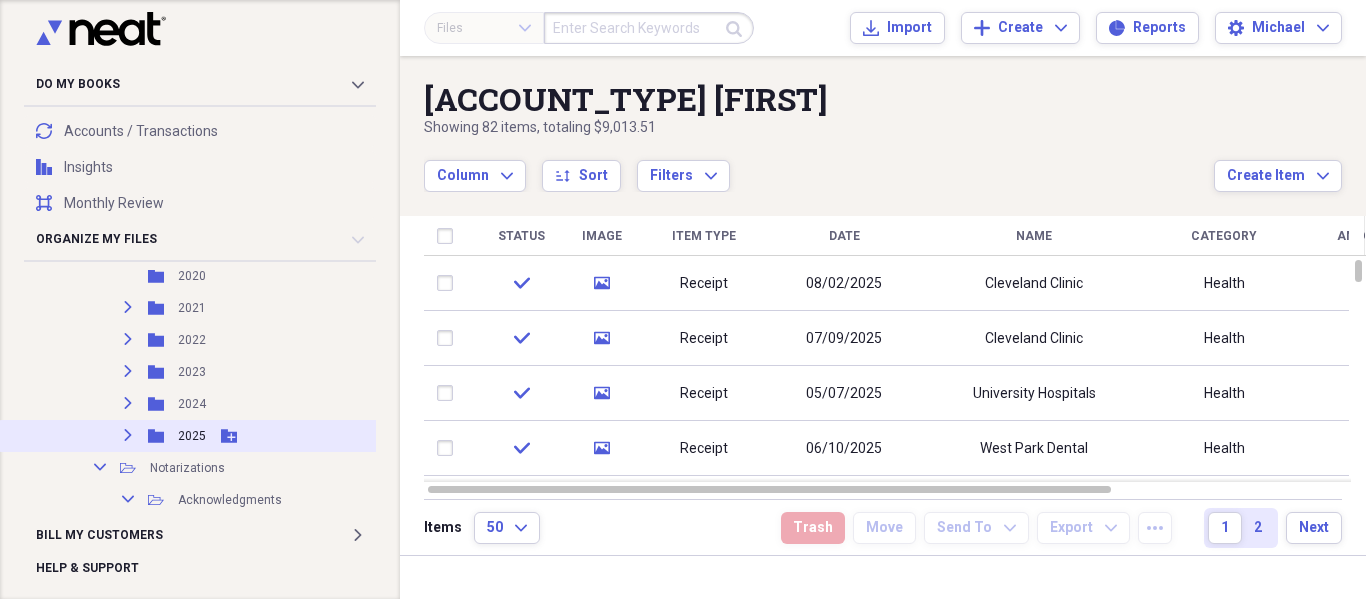 click 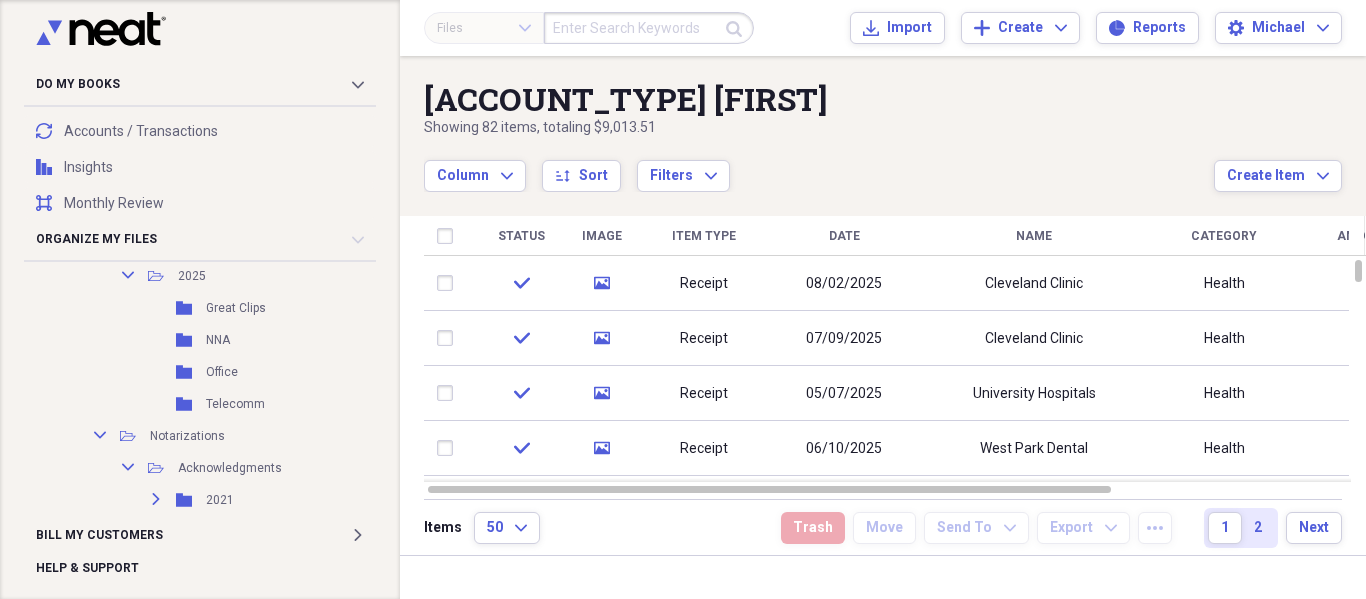 scroll, scrollTop: 1746, scrollLeft: 0, axis: vertical 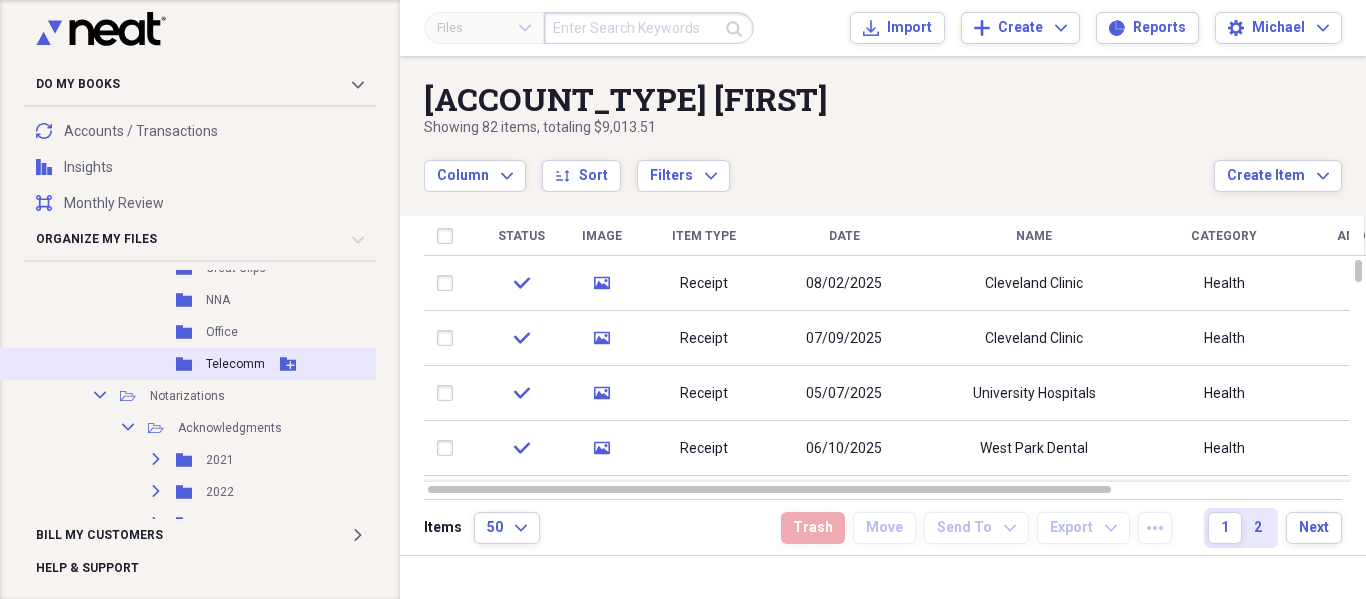 click on "Telecomm" at bounding box center (235, 364) 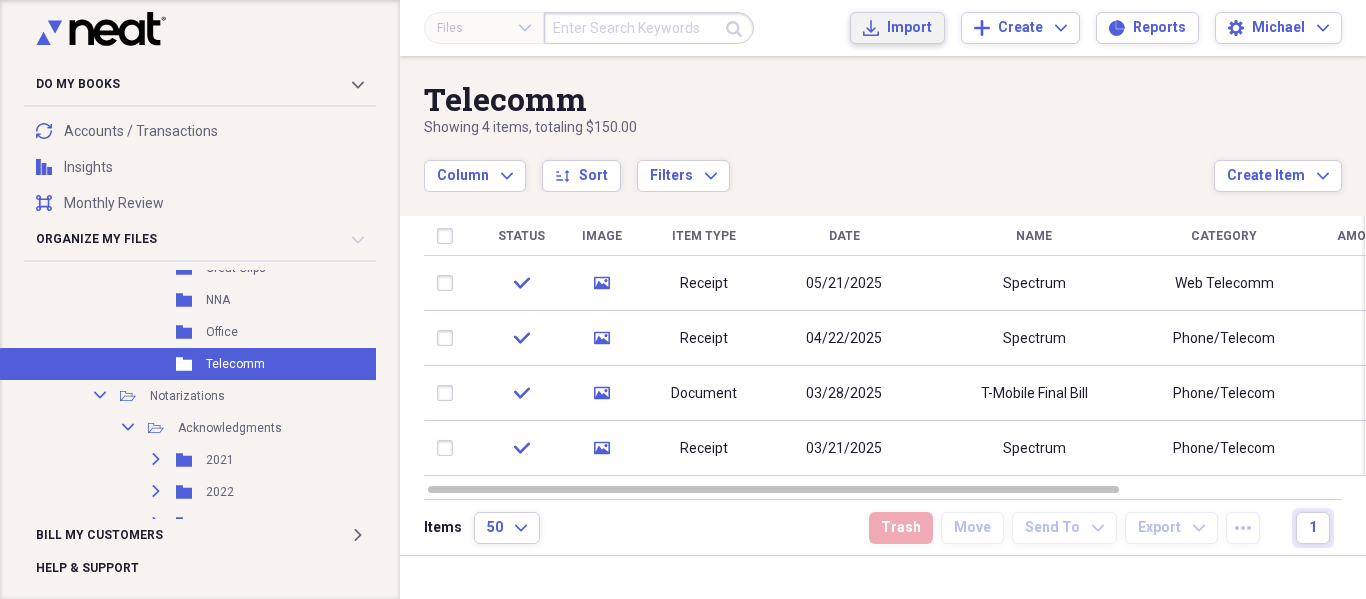 click on "Import" at bounding box center [909, 28] 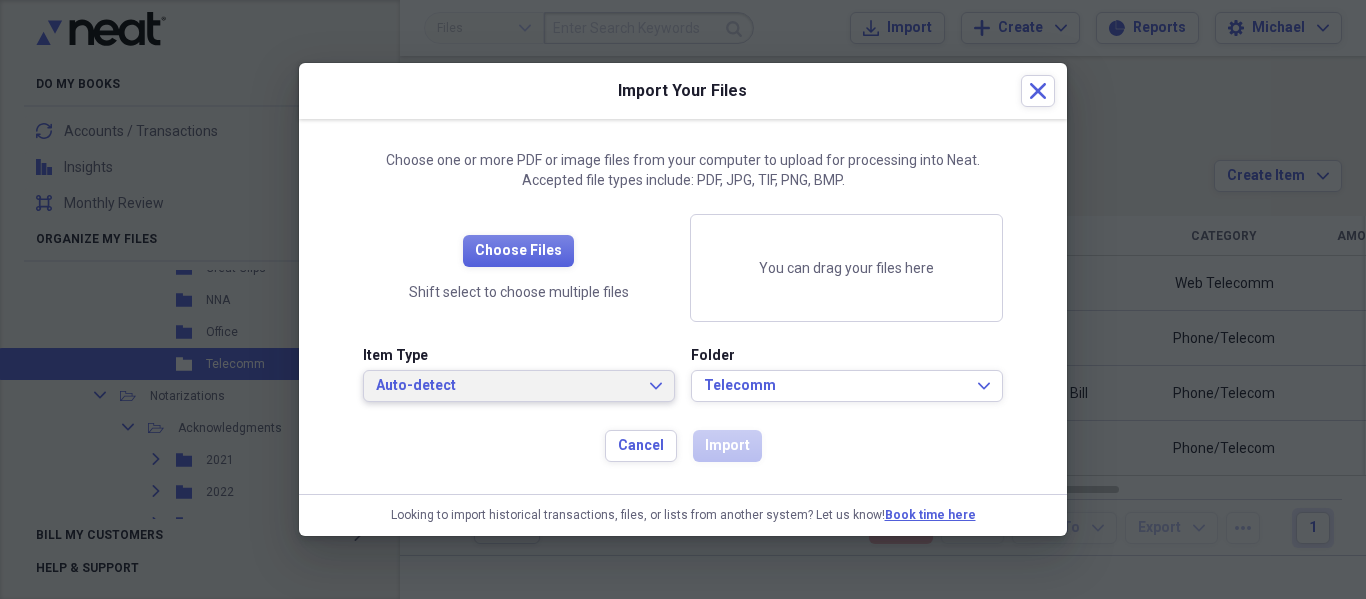 click on "Expand" 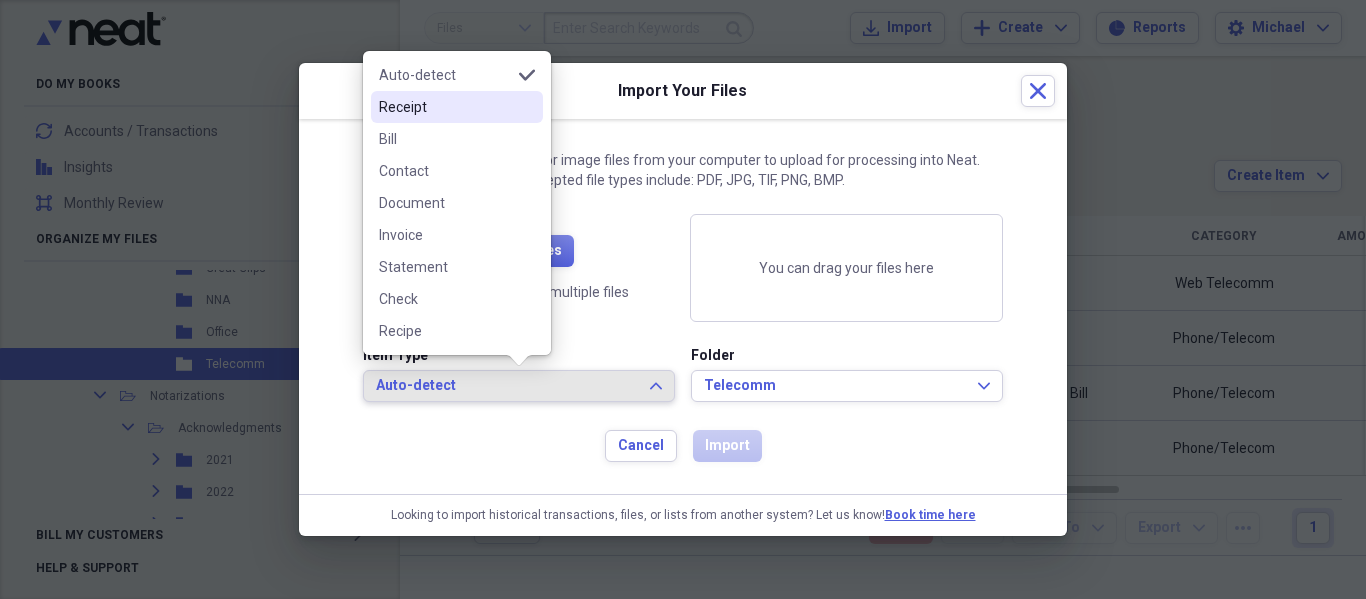 click on "Receipt" at bounding box center (445, 107) 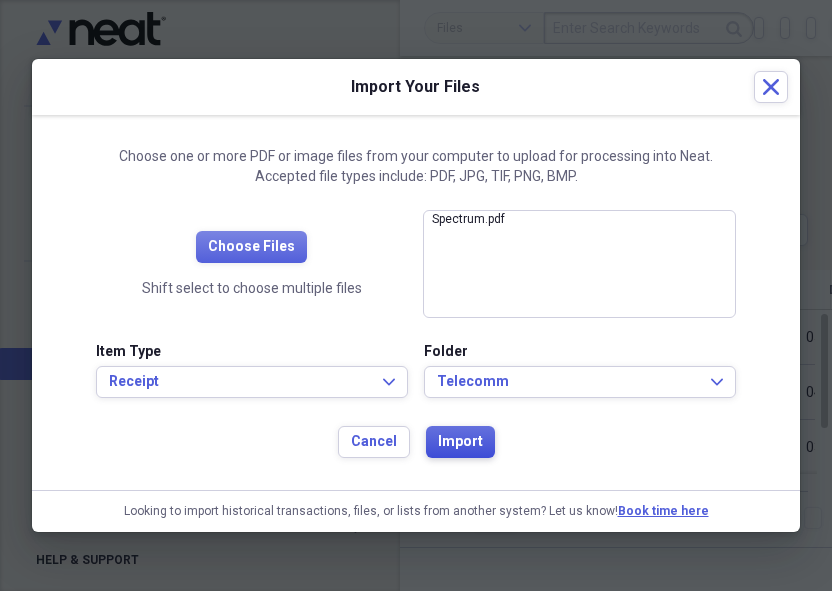 click on "Import" at bounding box center (460, 442) 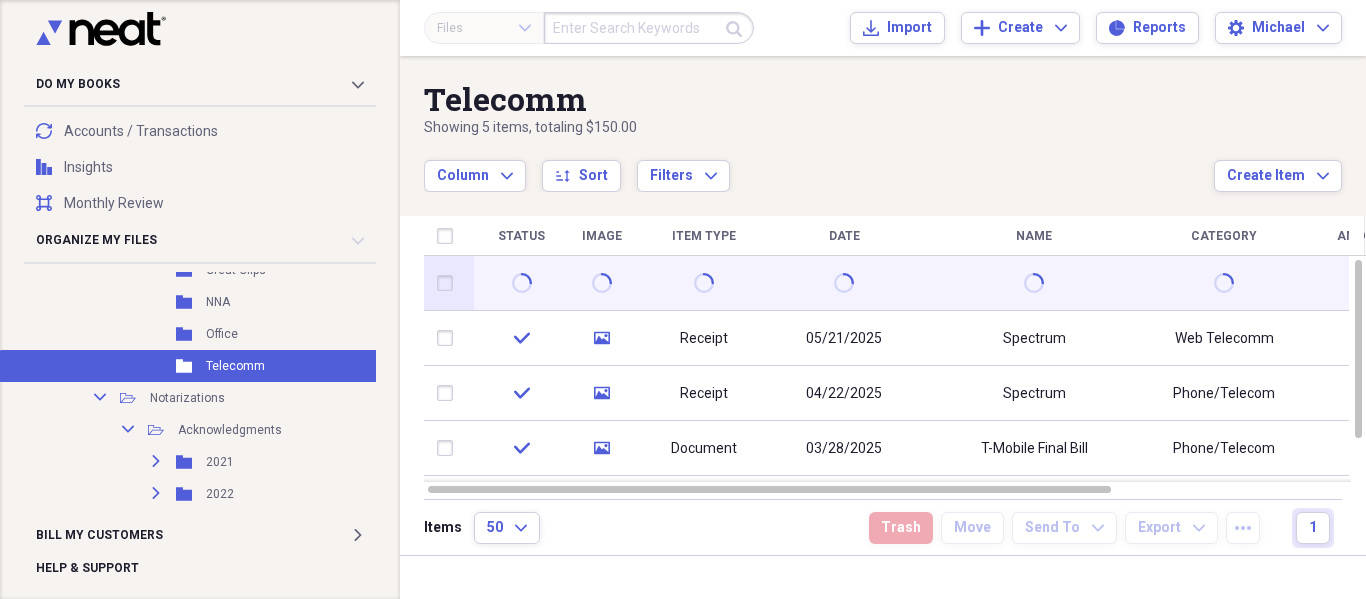click at bounding box center (1034, 283) 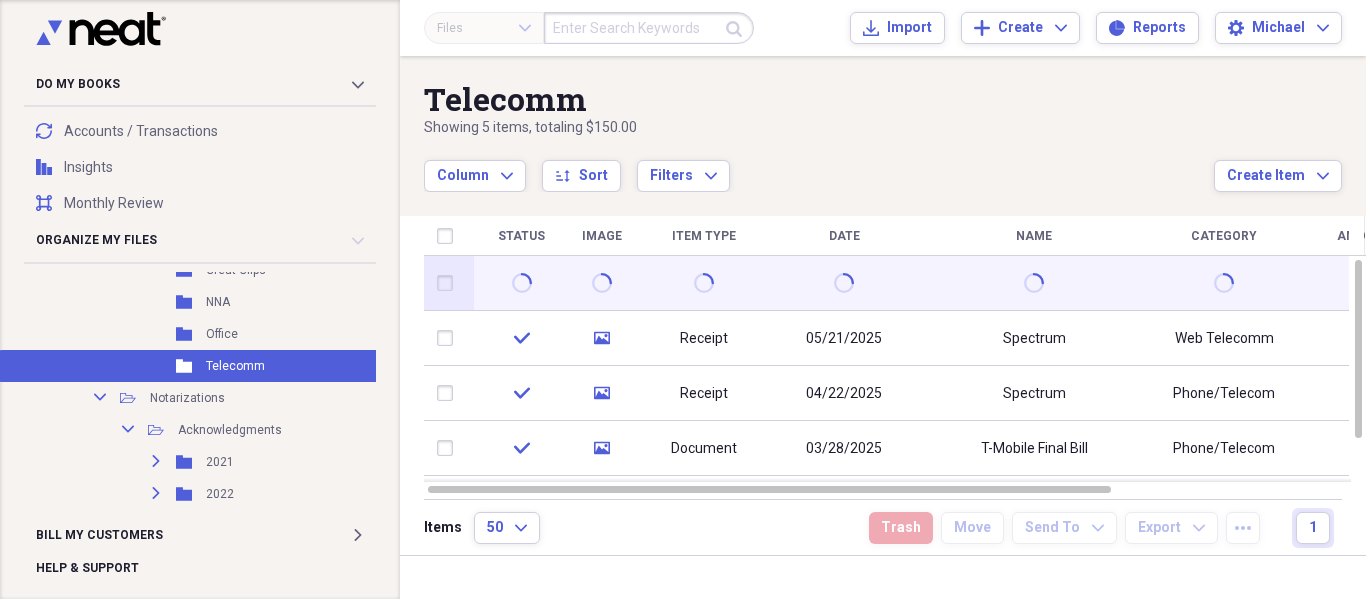 click at bounding box center [1034, 283] 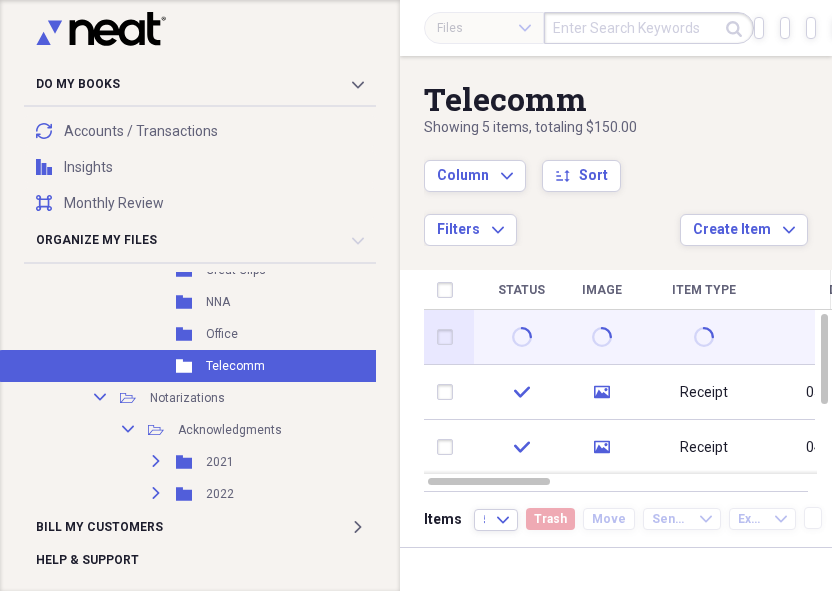 click at bounding box center [704, 337] 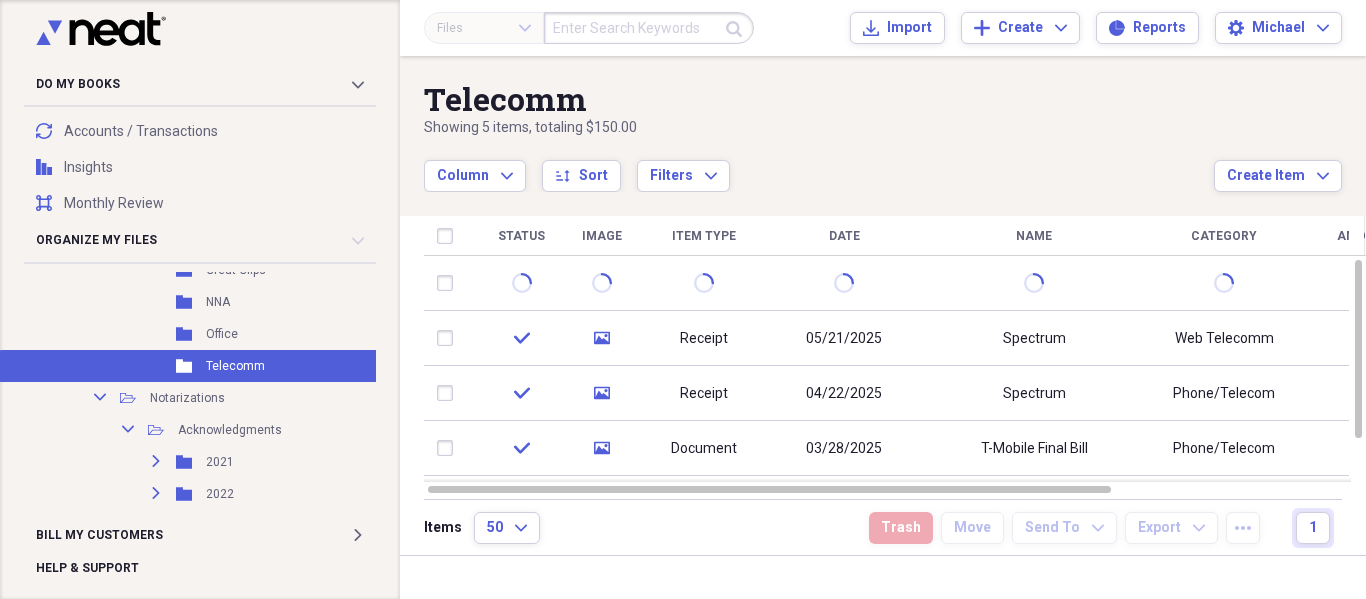 click on "Column Expand sort Sort Filters  Expand" at bounding box center (819, 165) 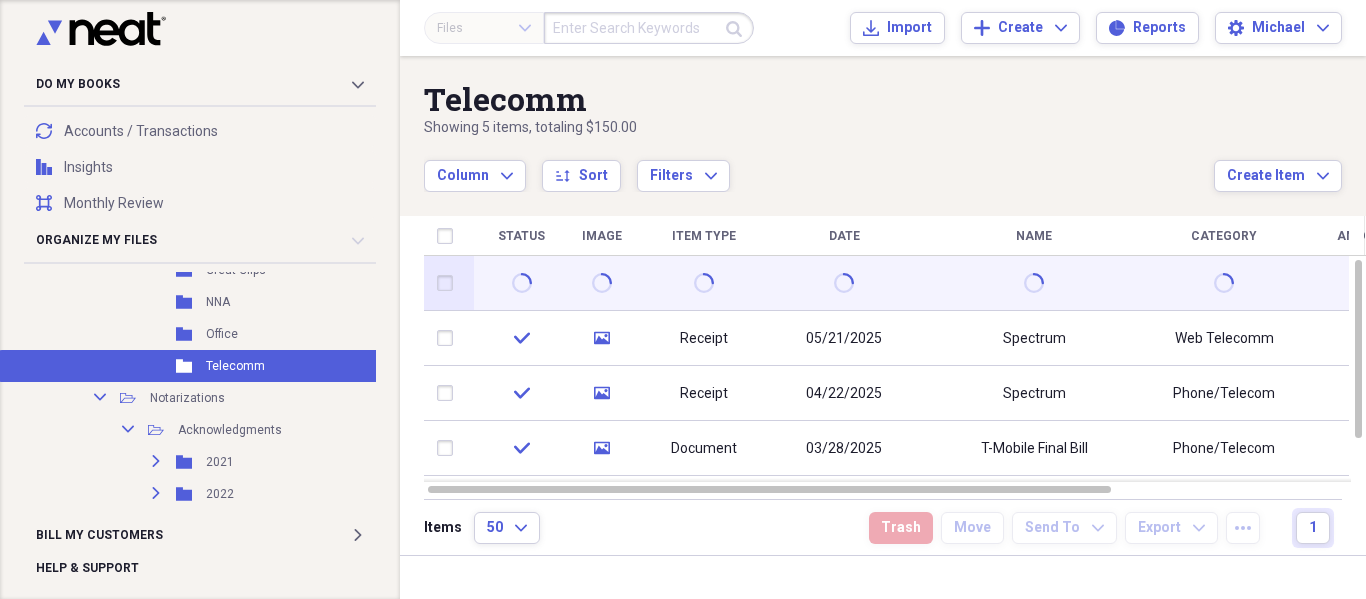 click at bounding box center (1034, 283) 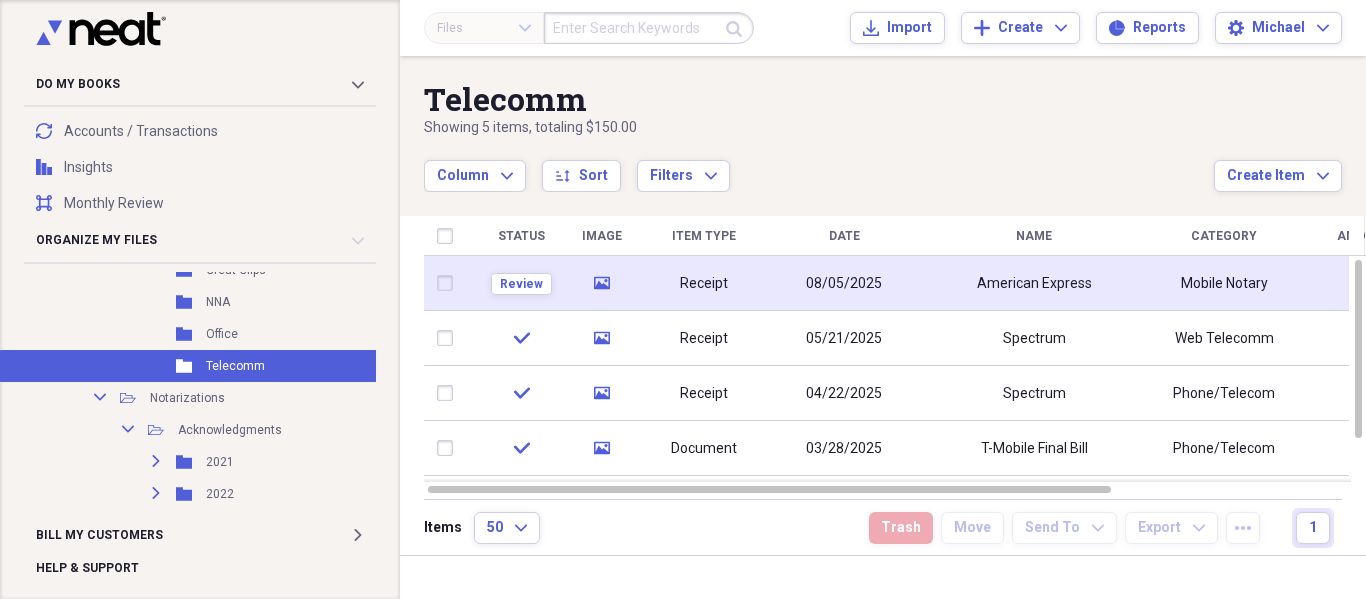click on "Receipt" at bounding box center (704, 283) 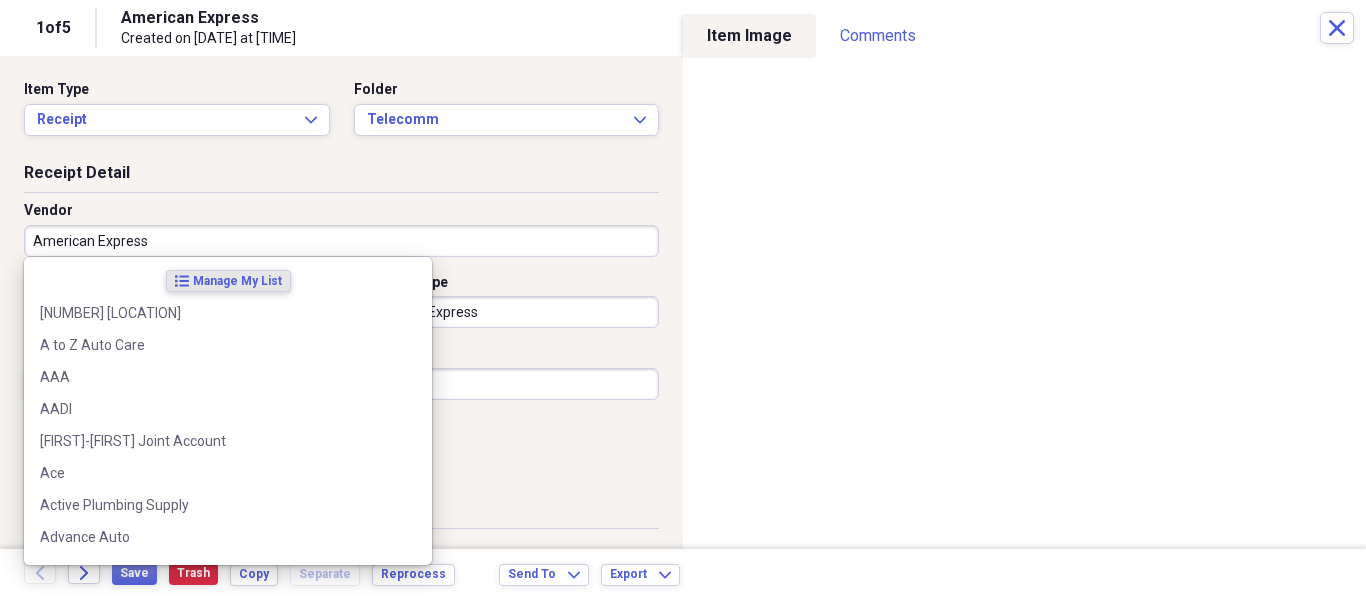 click on "American Express" at bounding box center (341, 241) 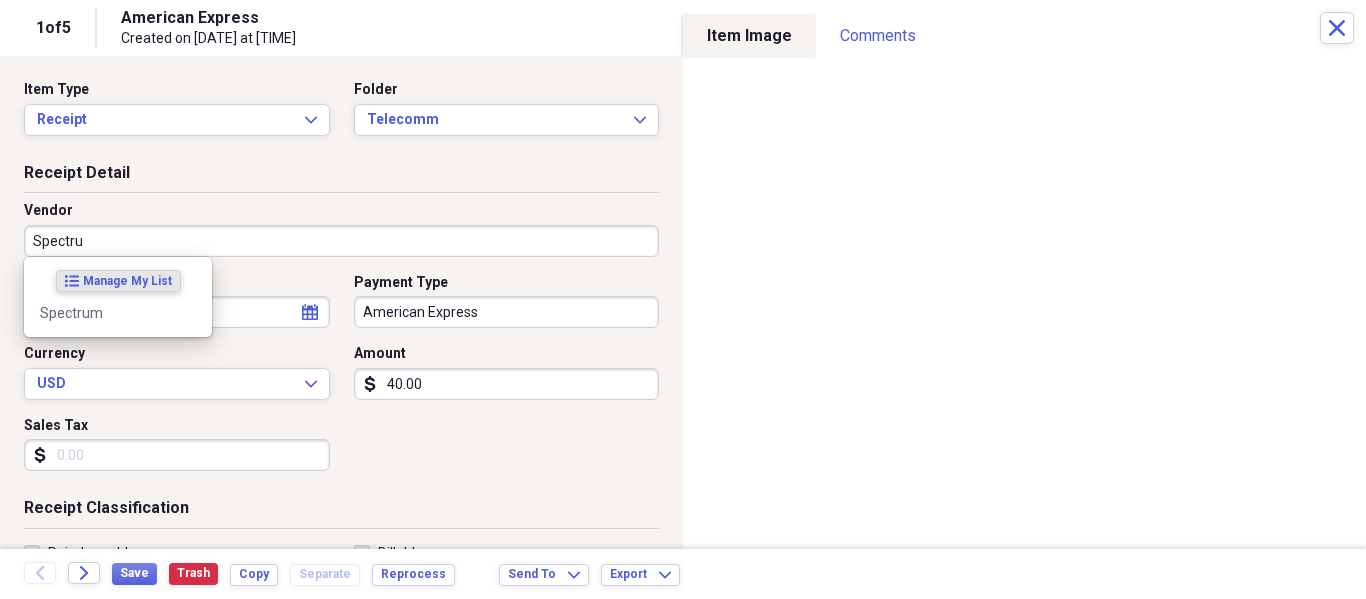 type on "Spectrum" 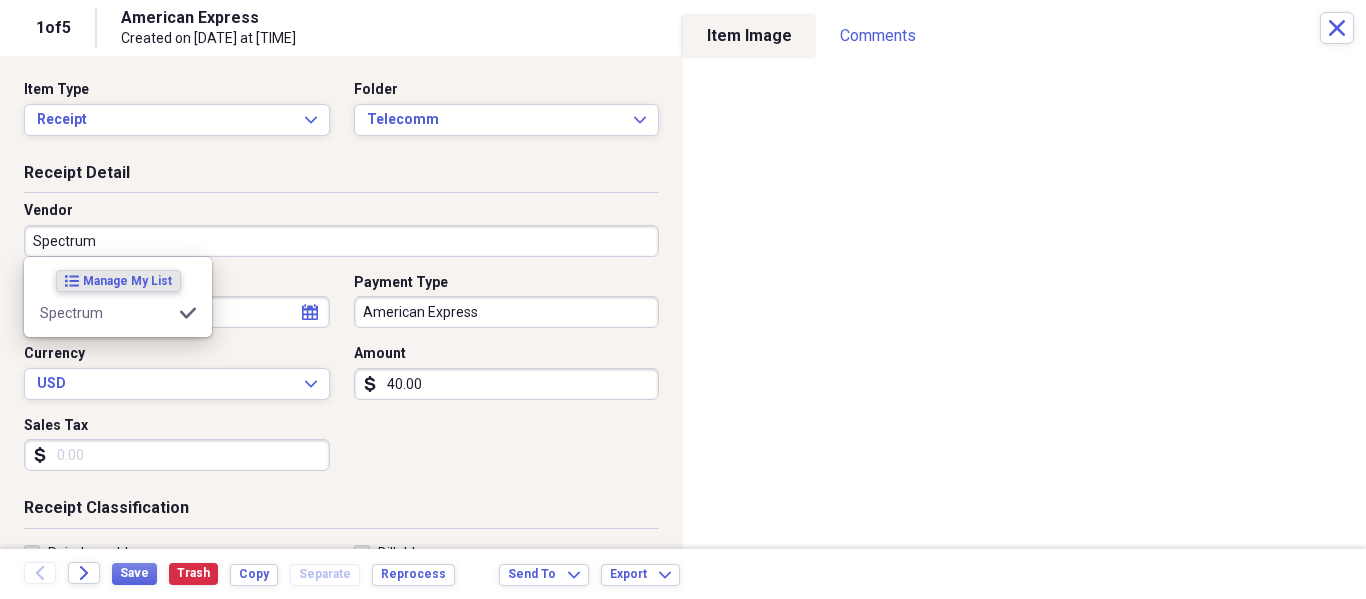 type on "Telecommunications" 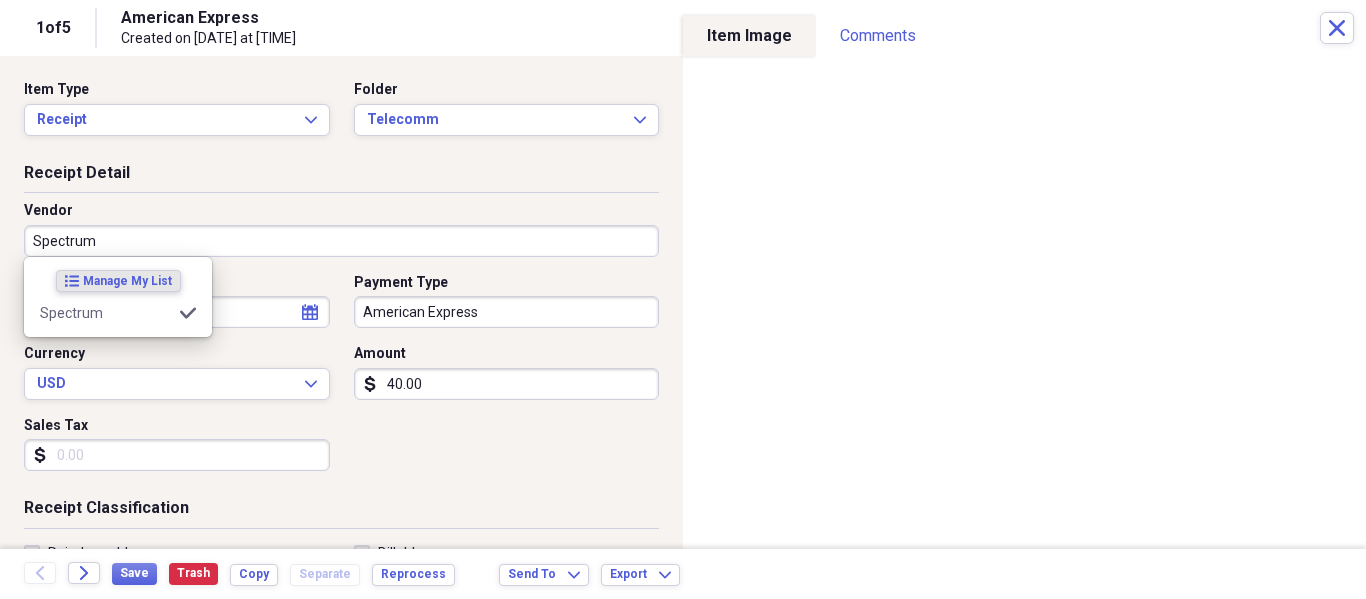 click on "Spectrum" at bounding box center (341, 241) 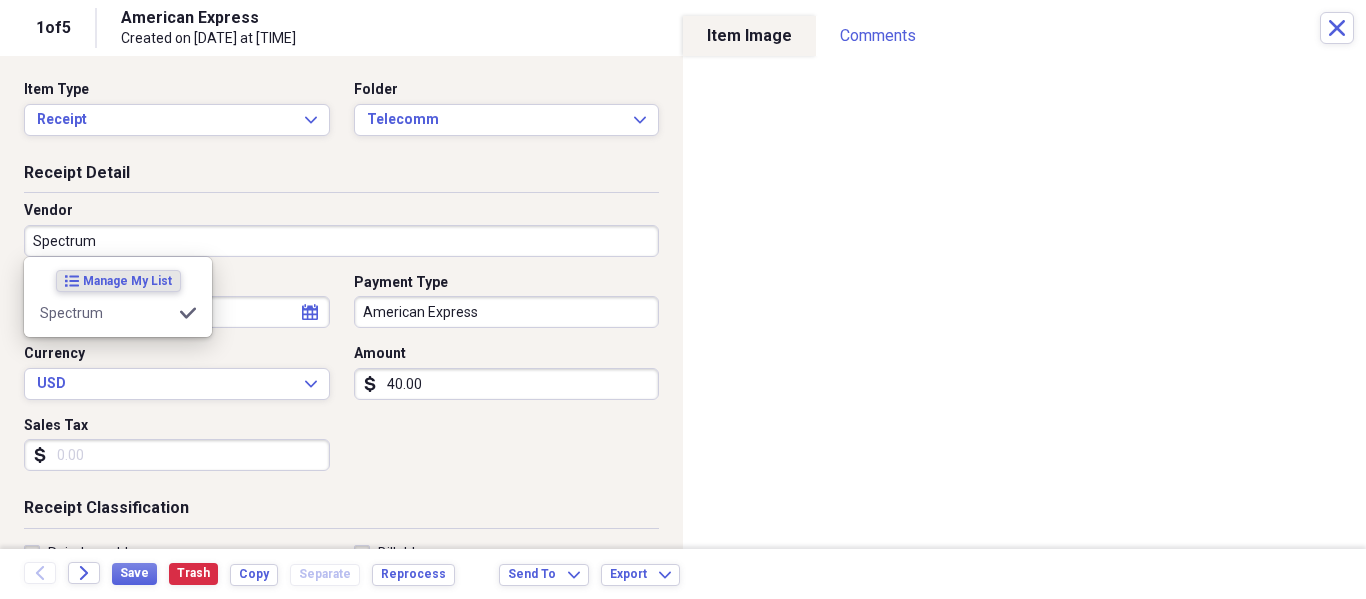 type on "Spectrum" 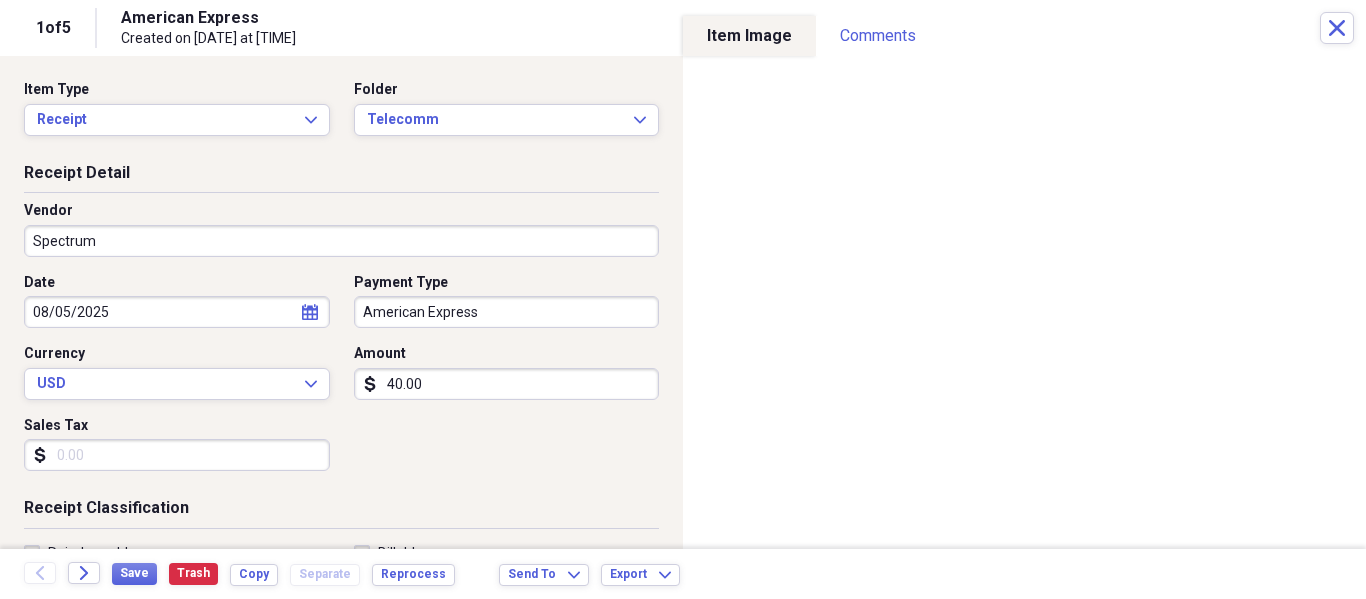 click on "Payment Type" at bounding box center (507, 283) 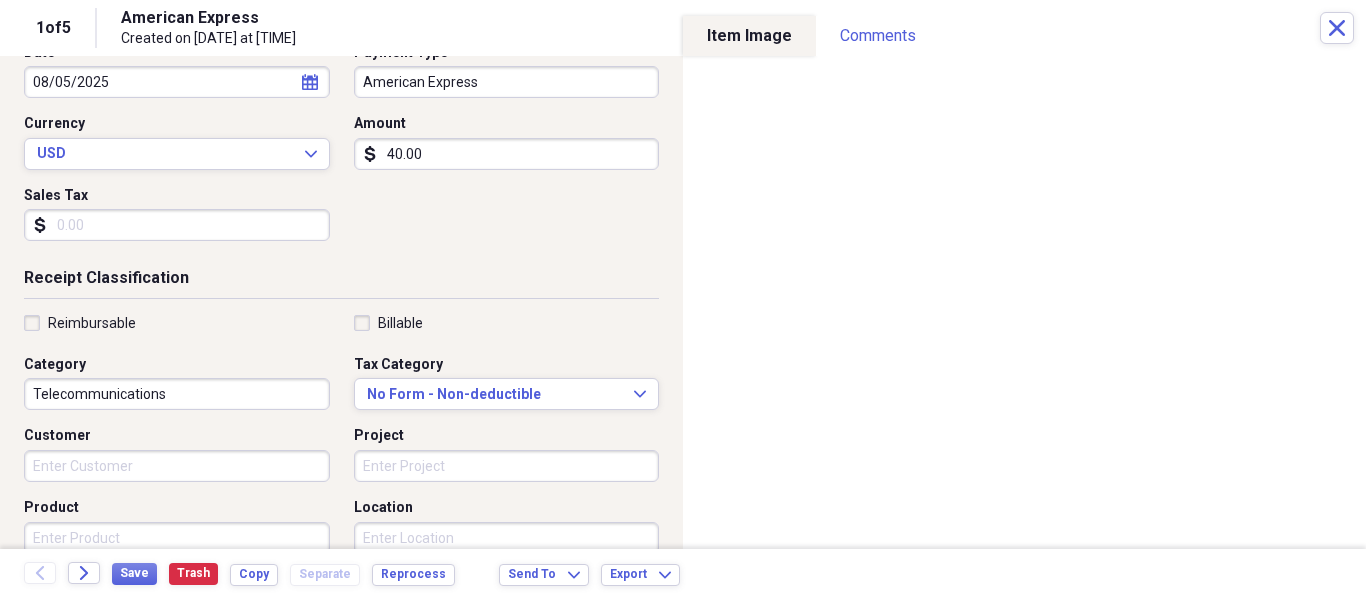 scroll, scrollTop: 233, scrollLeft: 0, axis: vertical 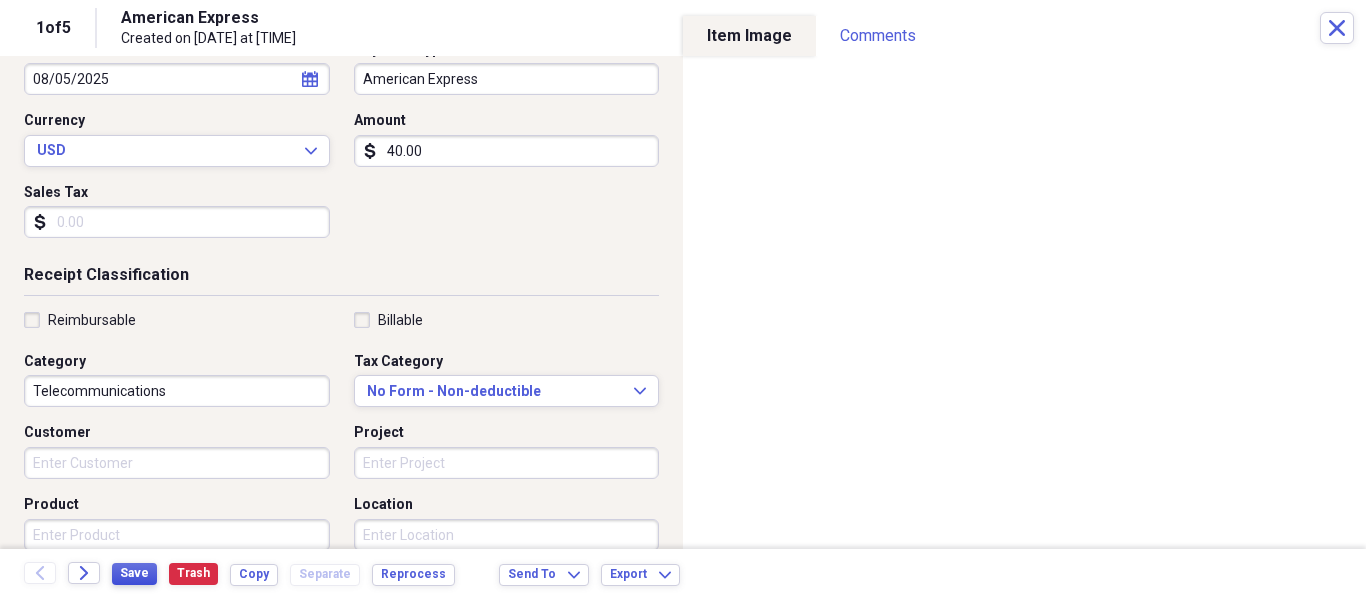 click on "Save" at bounding box center (134, 573) 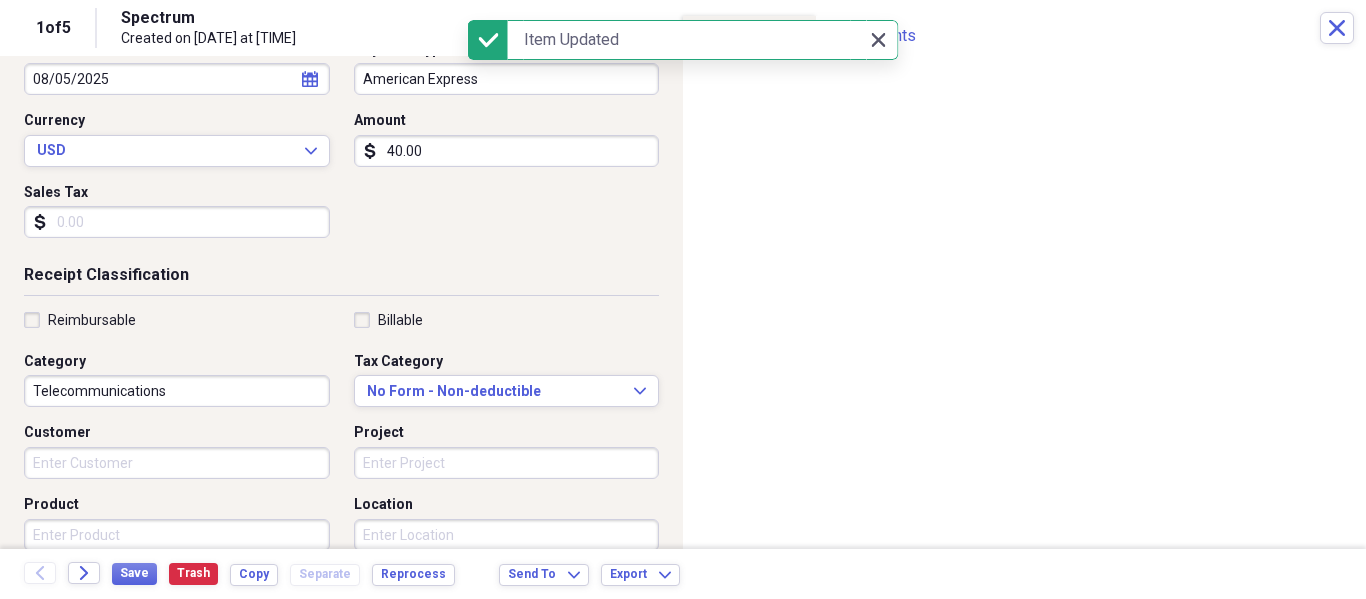 click 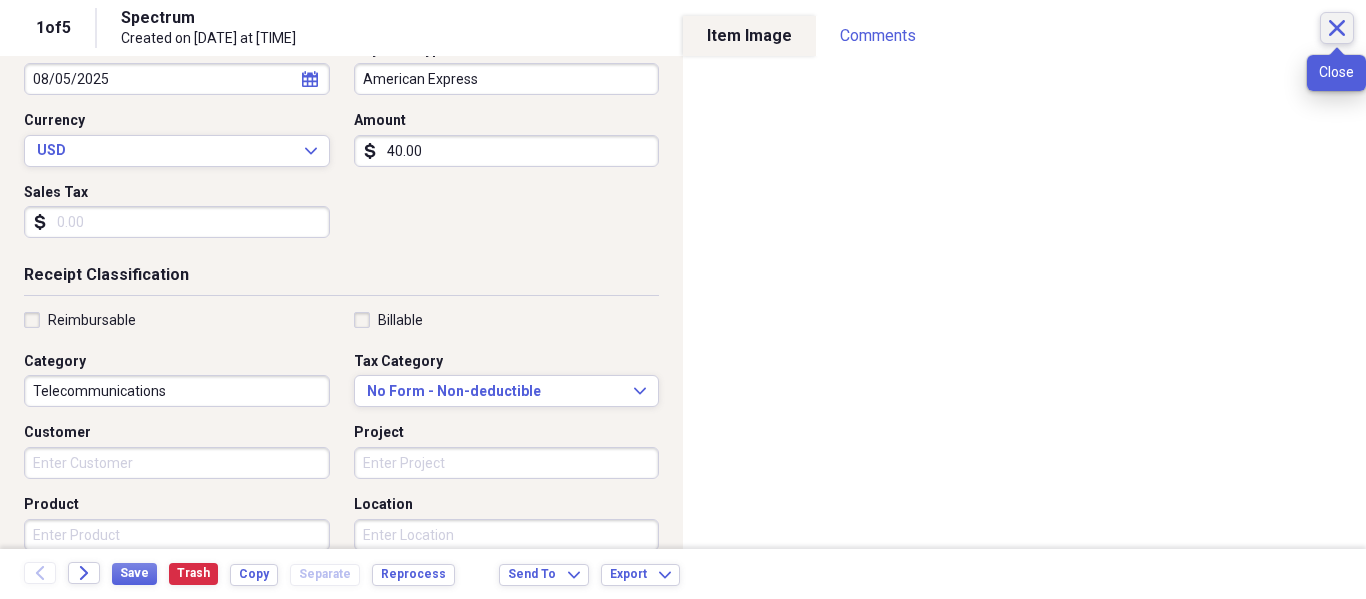 click 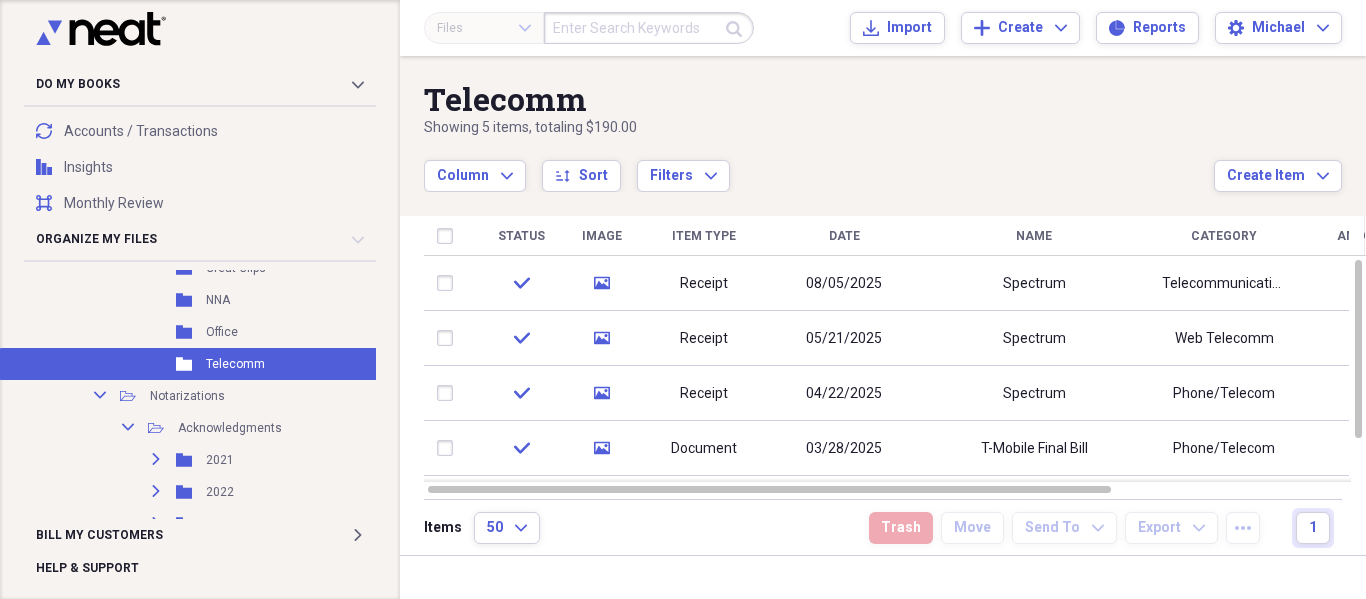 click on "Telecommunications" at bounding box center (1224, 284) 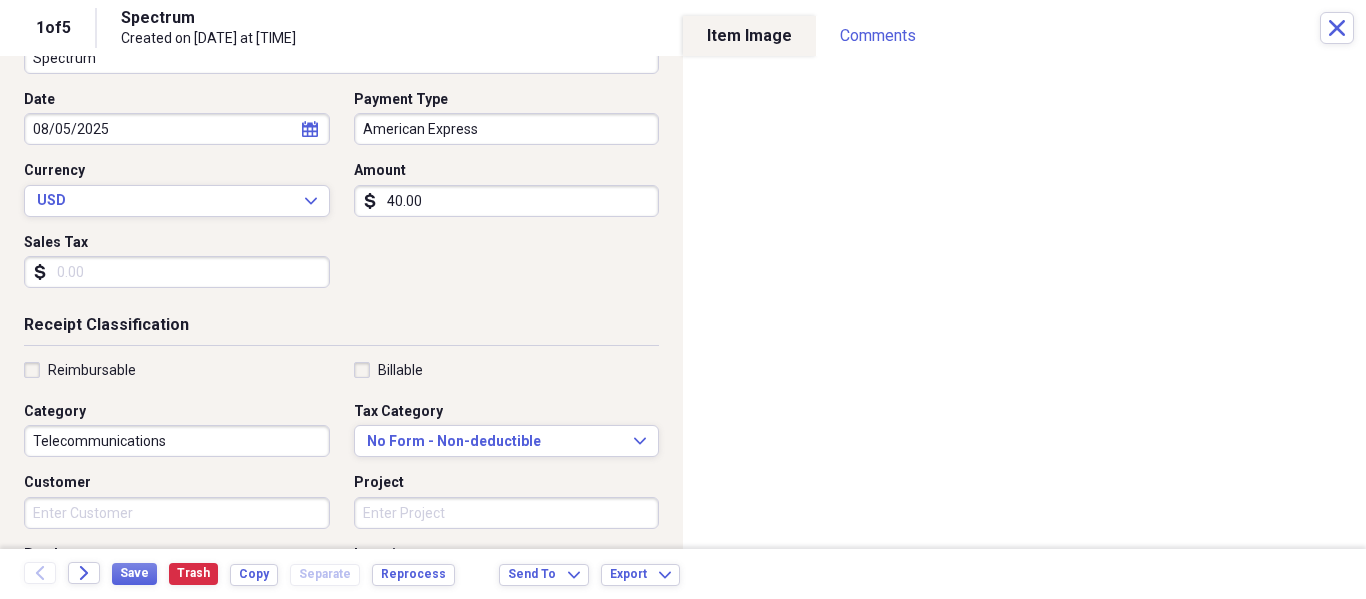 scroll, scrollTop: 190, scrollLeft: 0, axis: vertical 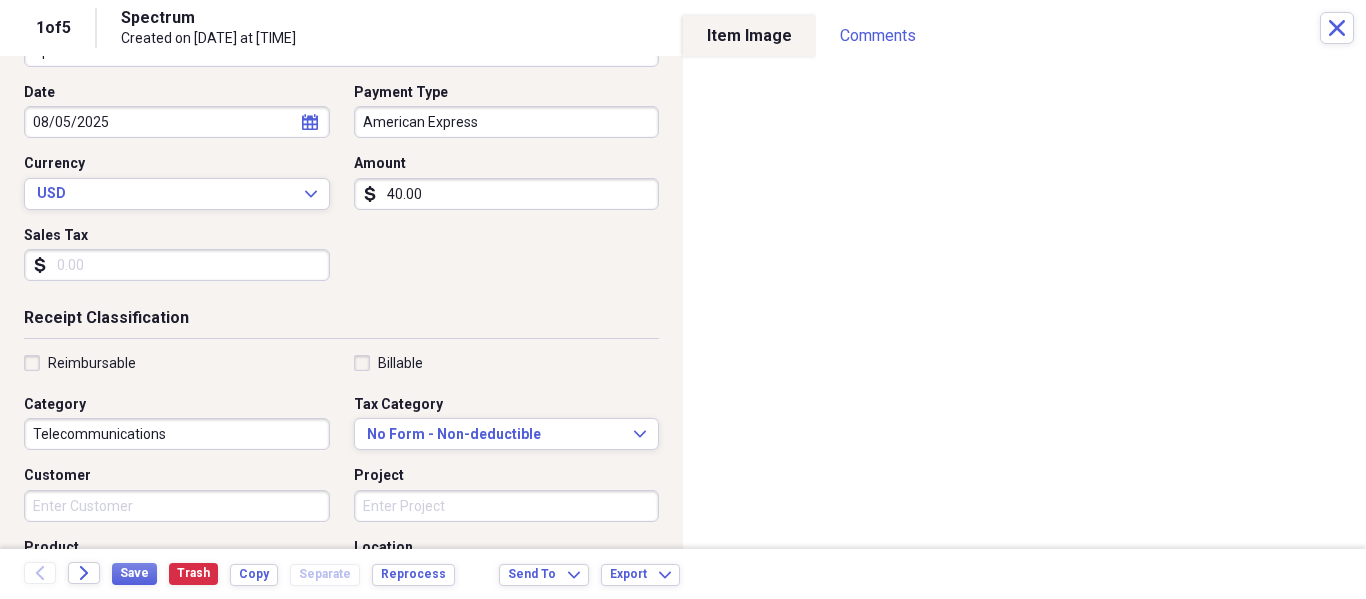 click on "Telecommunications" at bounding box center [177, 434] 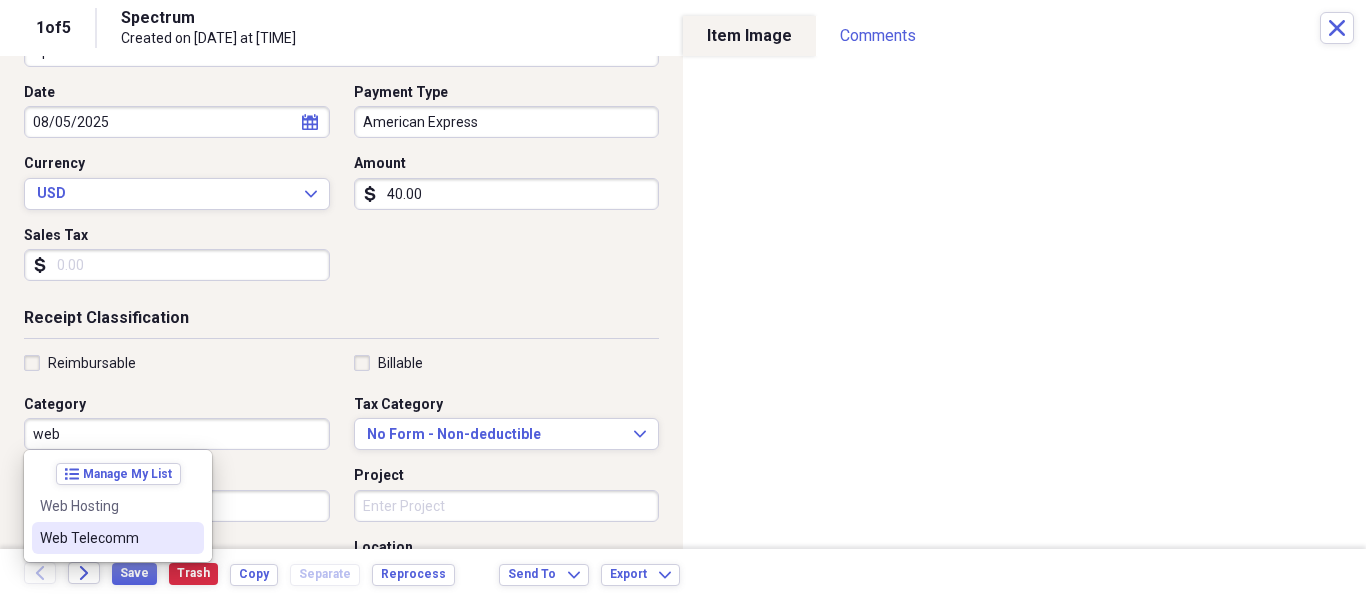 click on "Web Telecomm" at bounding box center [106, 538] 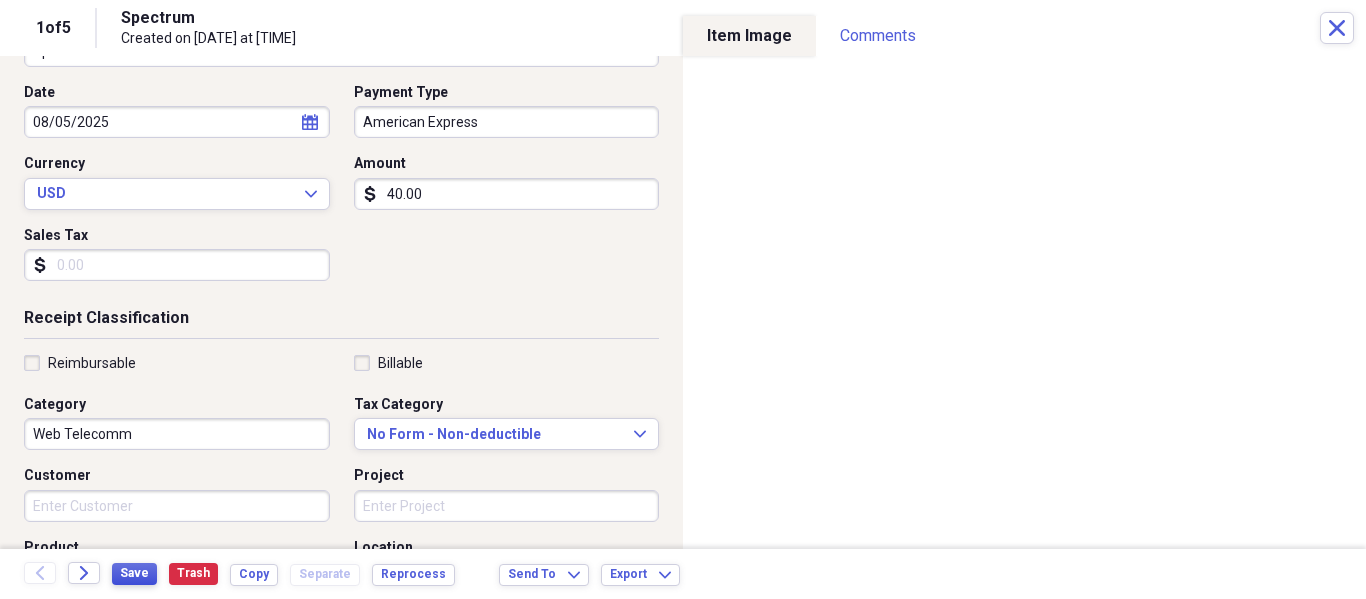 click on "Save" at bounding box center [134, 573] 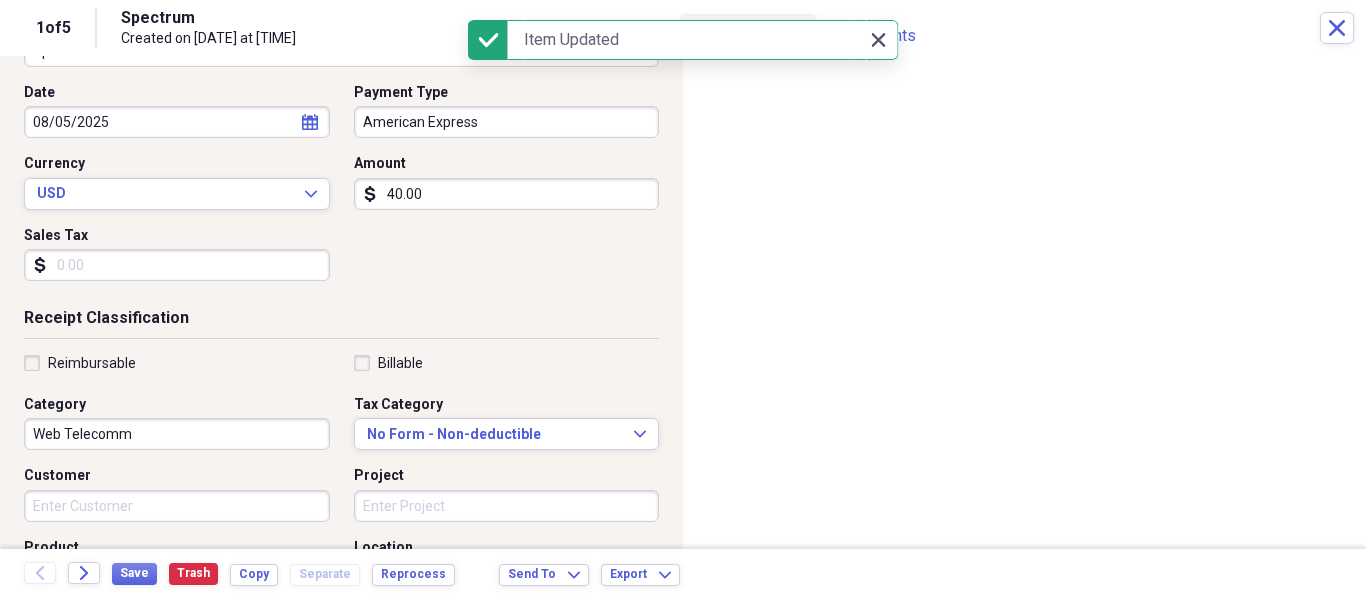 click on "Close" 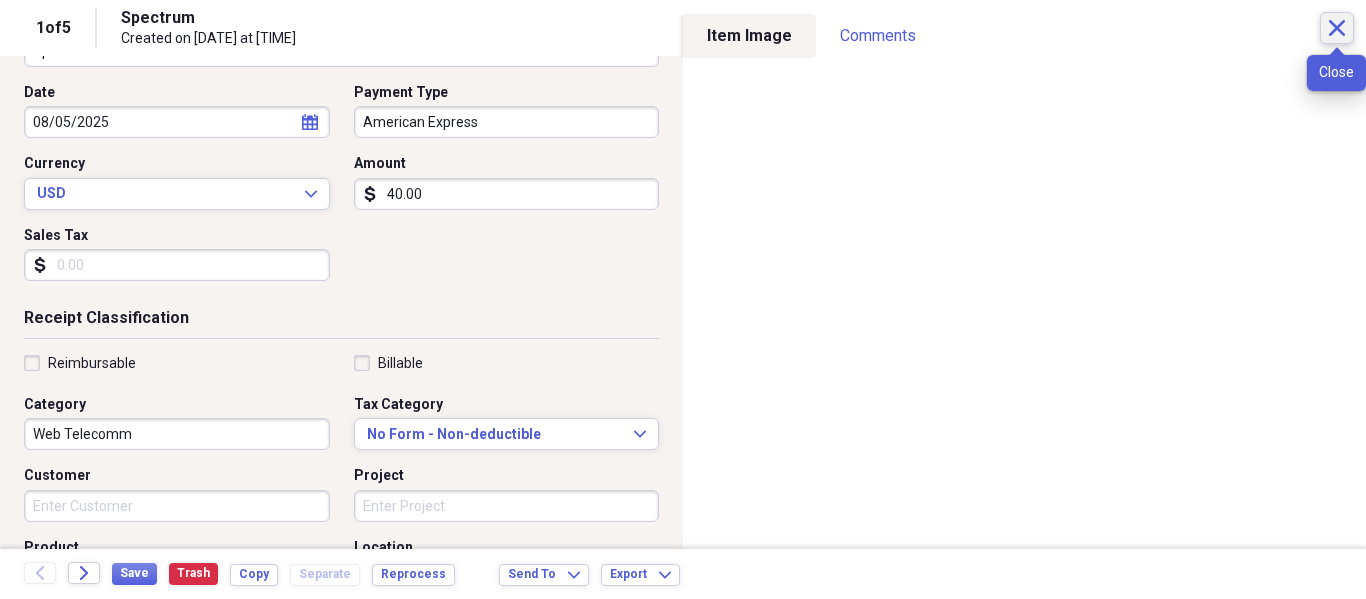 click on "Close" 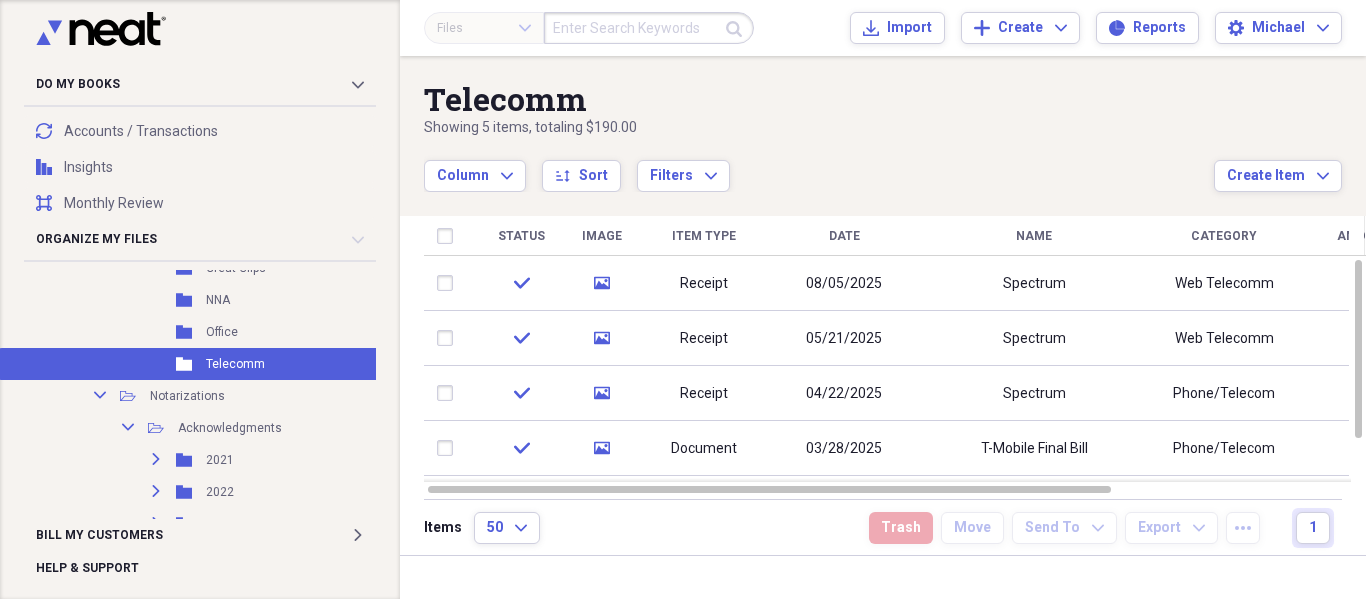 click on "Showing 5 items , totaling $190.00" at bounding box center [819, 128] 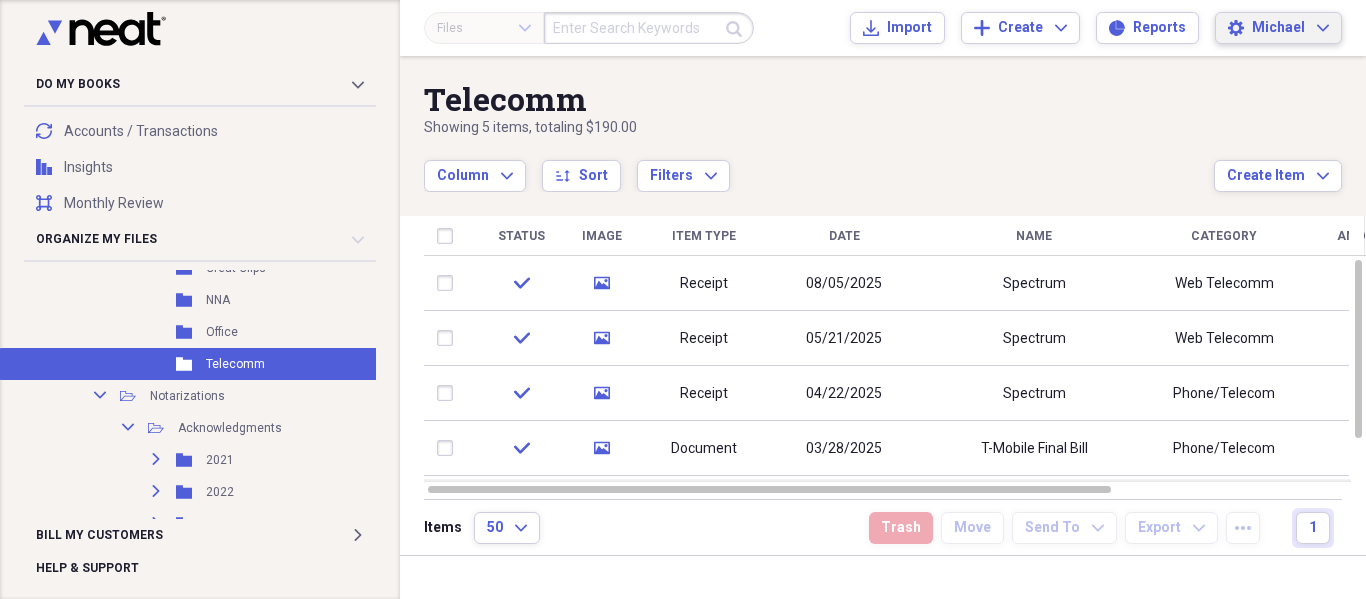 click on "Expand" 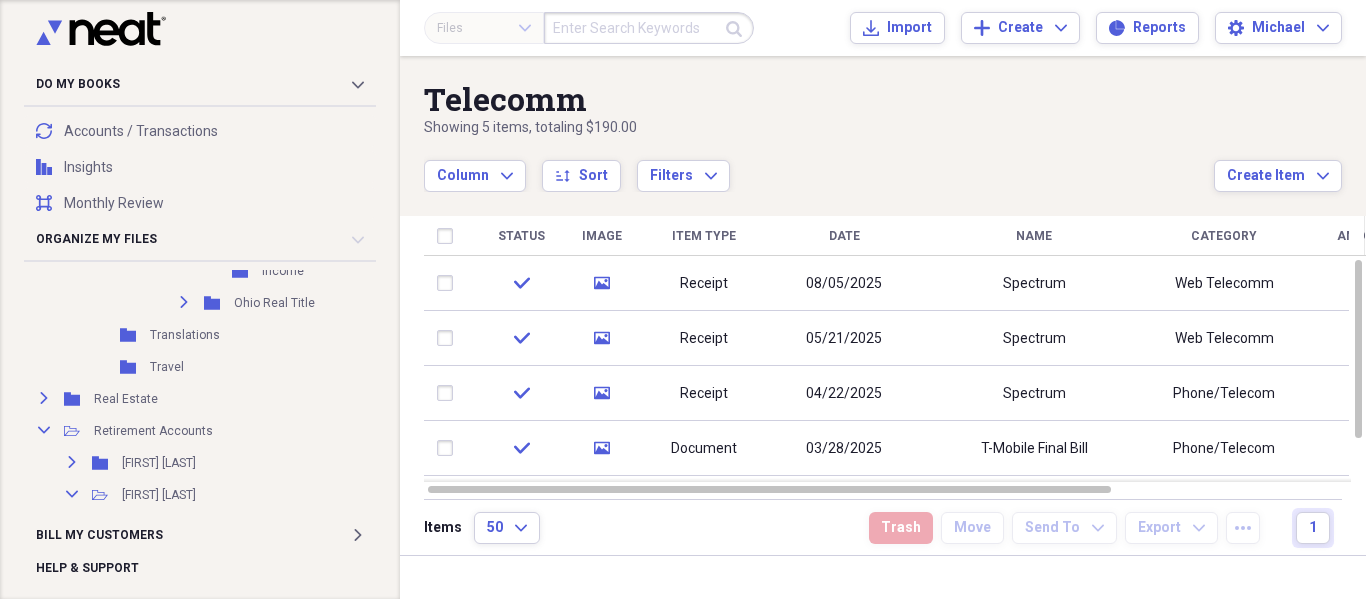 scroll, scrollTop: 2679, scrollLeft: 0, axis: vertical 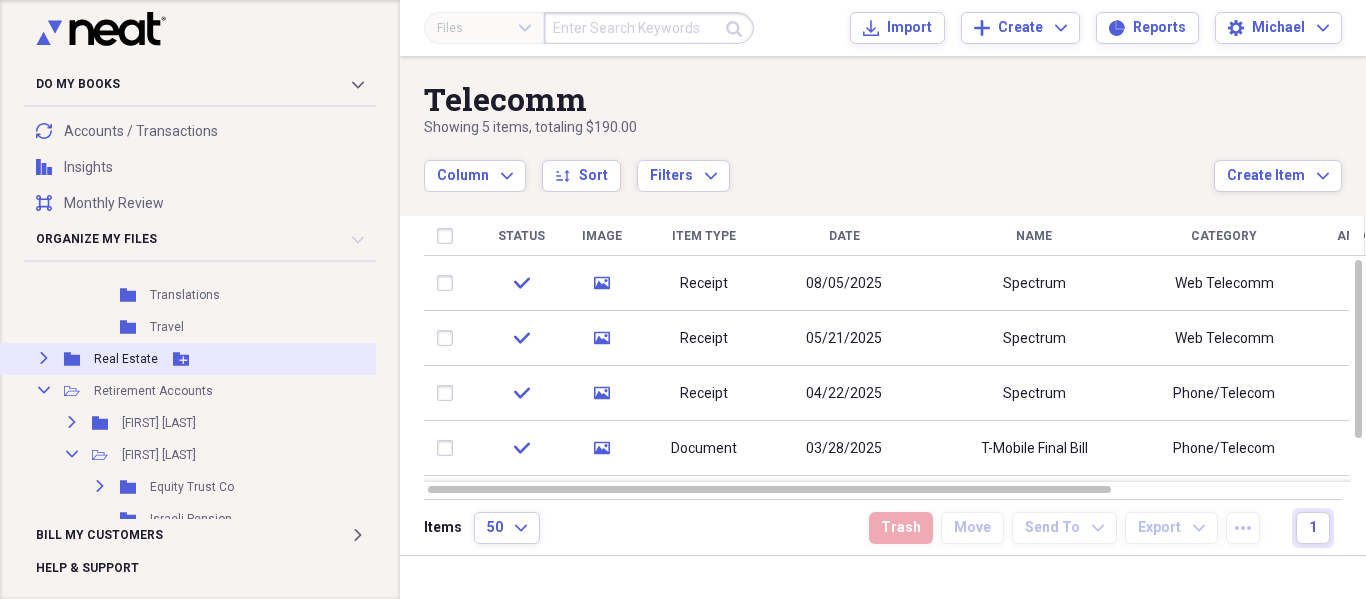 click on "Expand" 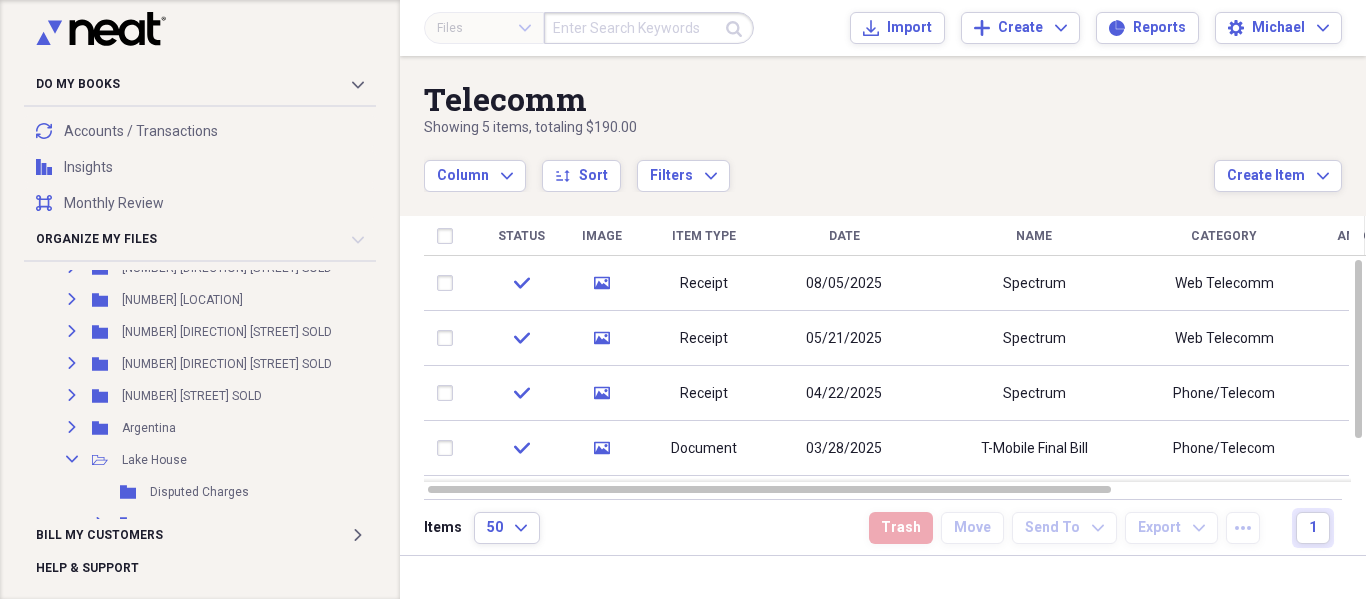 scroll, scrollTop: 2879, scrollLeft: 0, axis: vertical 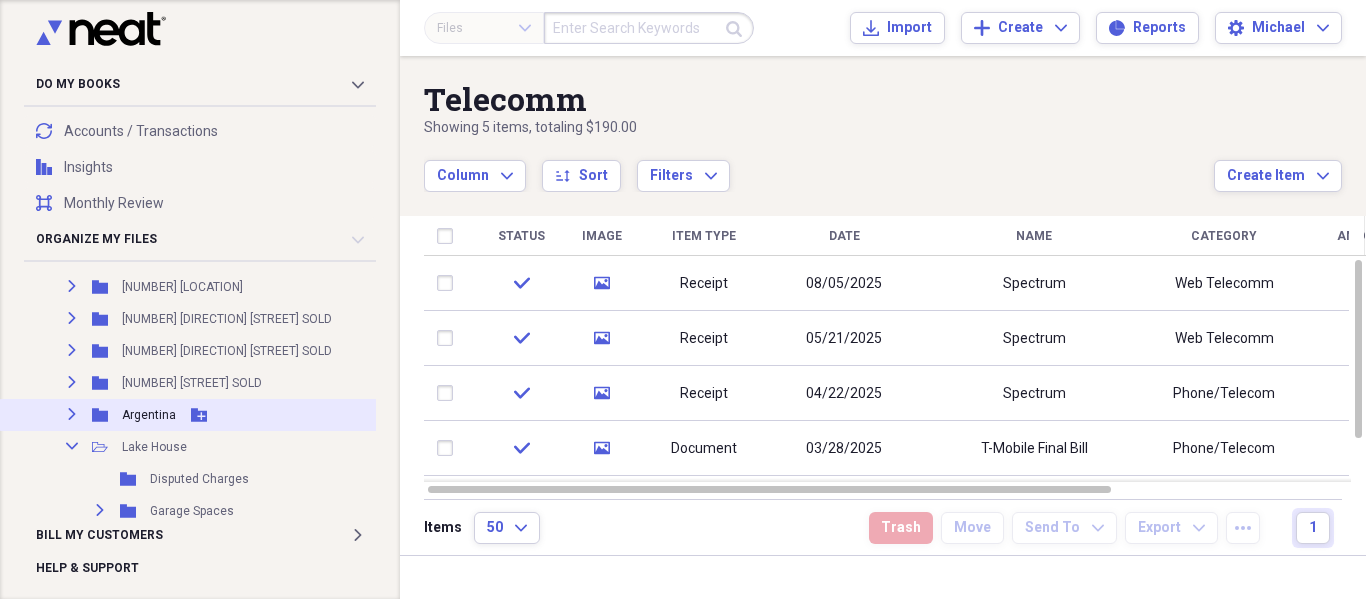 click on "Expand" 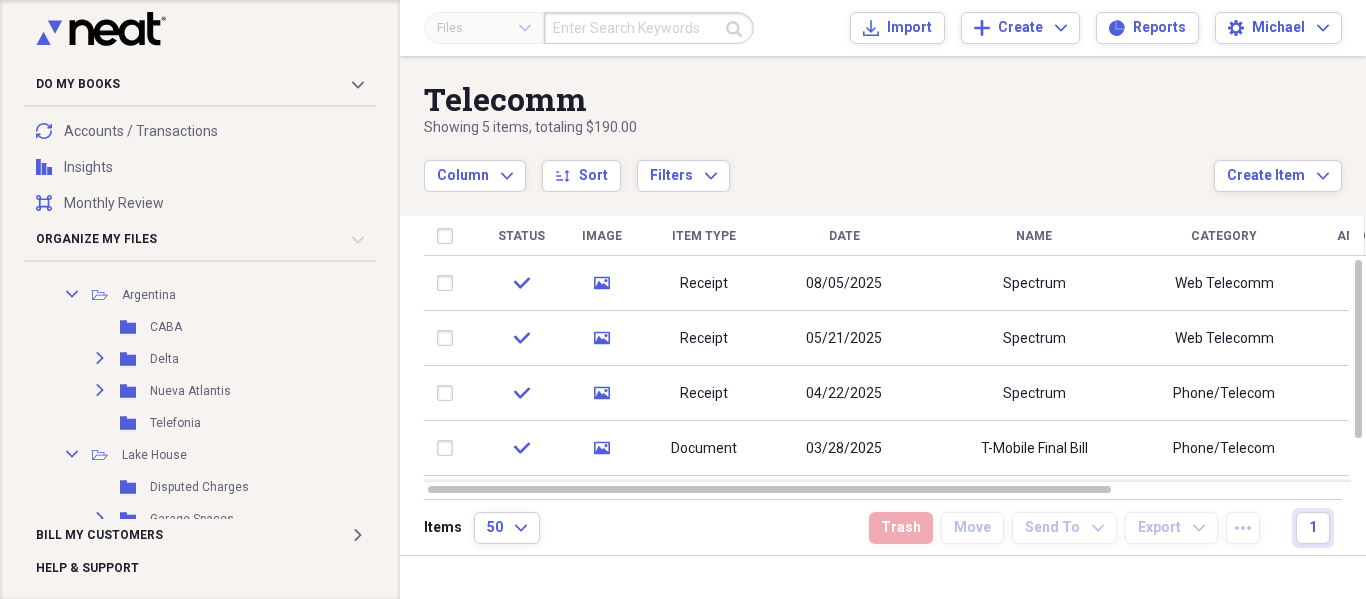 scroll, scrollTop: 3039, scrollLeft: 0, axis: vertical 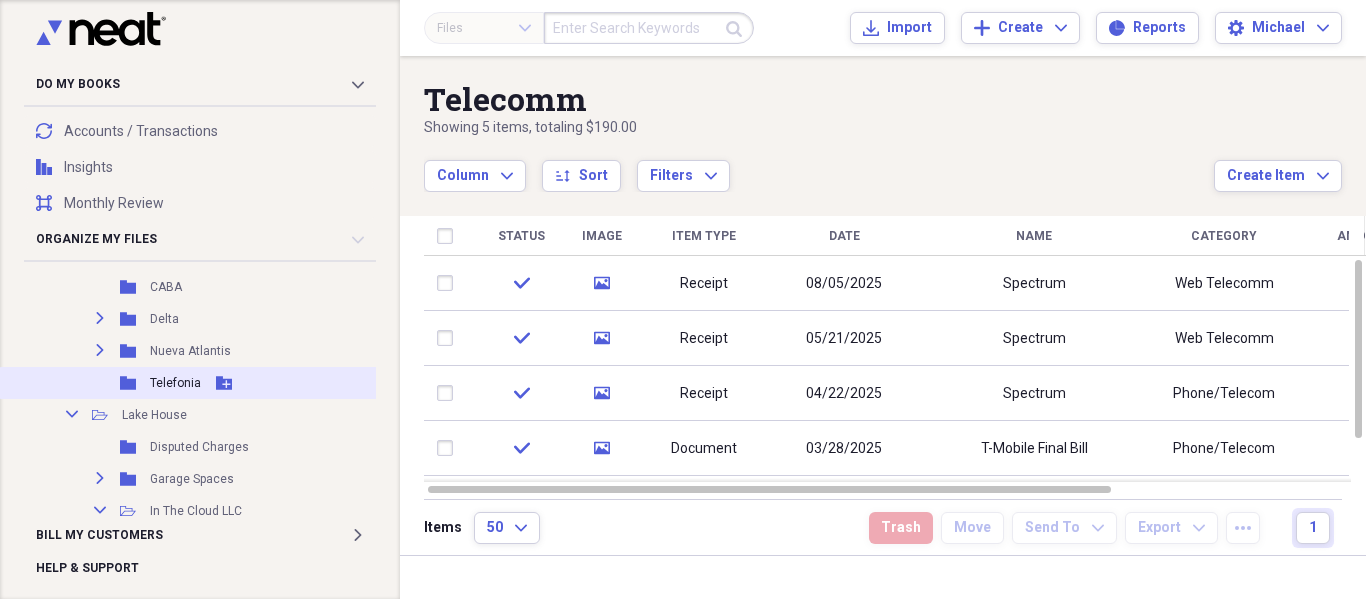 click on "Telefonia" at bounding box center (175, 383) 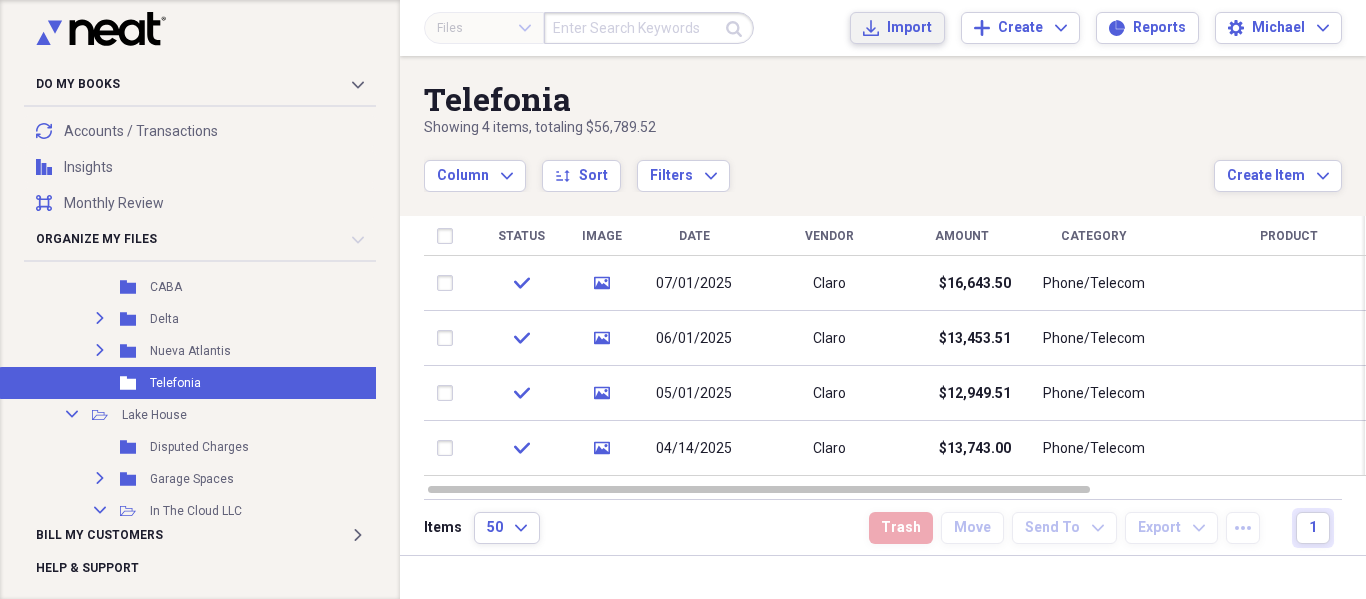 click on "Import" at bounding box center (909, 28) 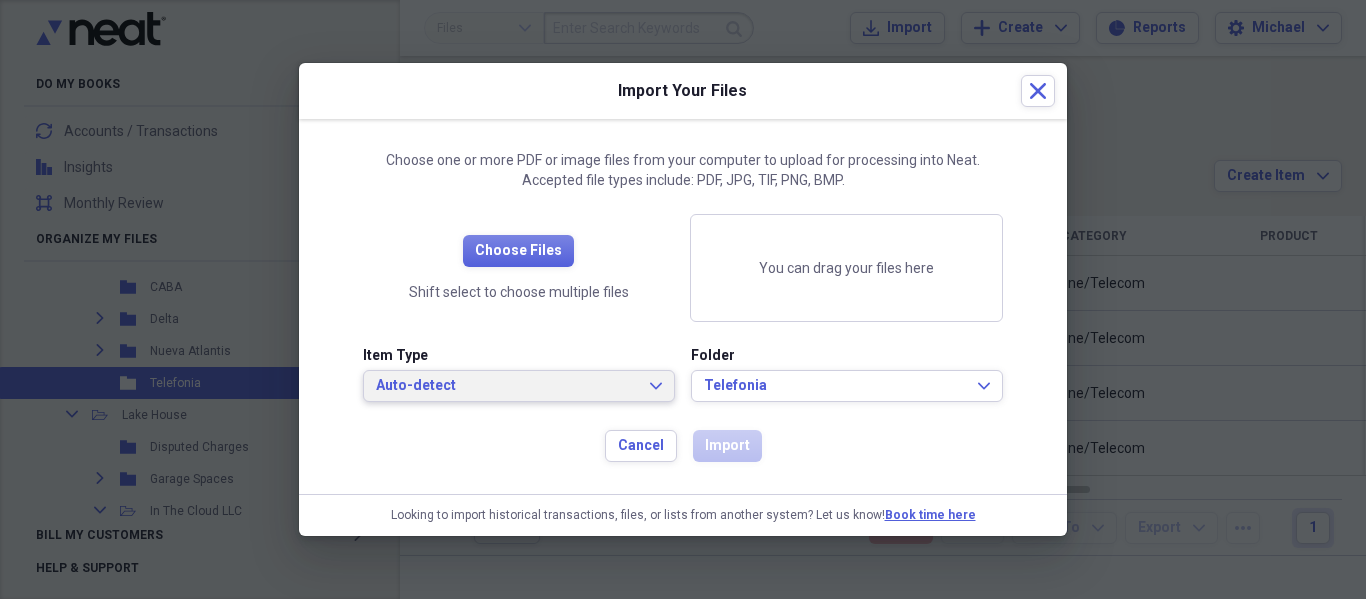 click 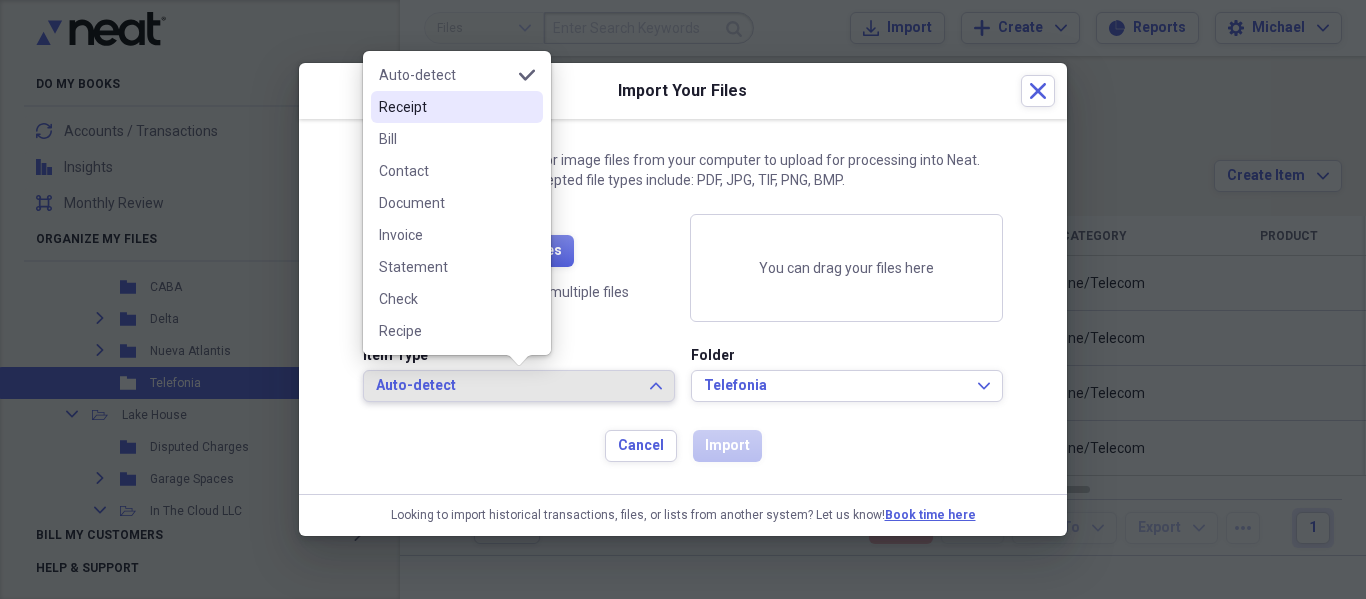 click on "Receipt" at bounding box center (445, 107) 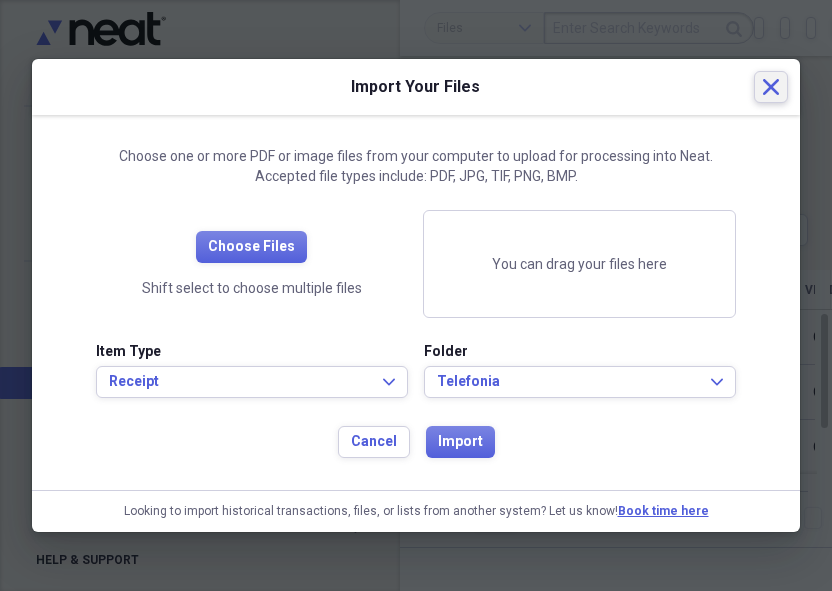 click 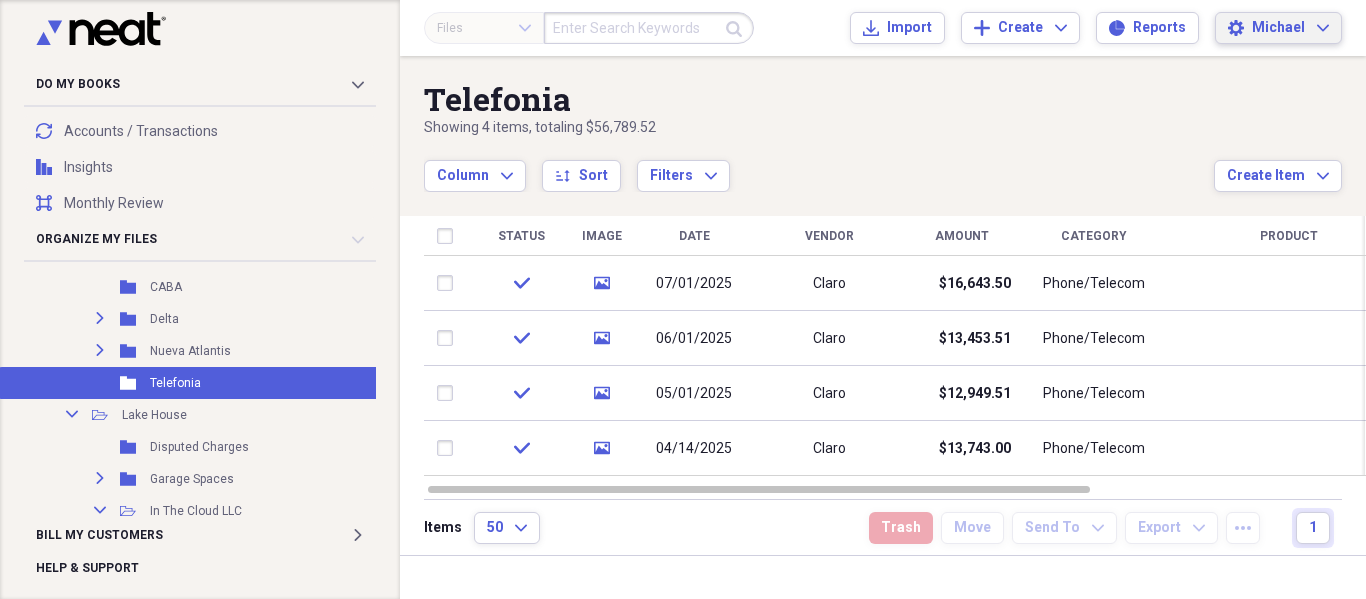 click on "Michael Expand" at bounding box center (1290, 28) 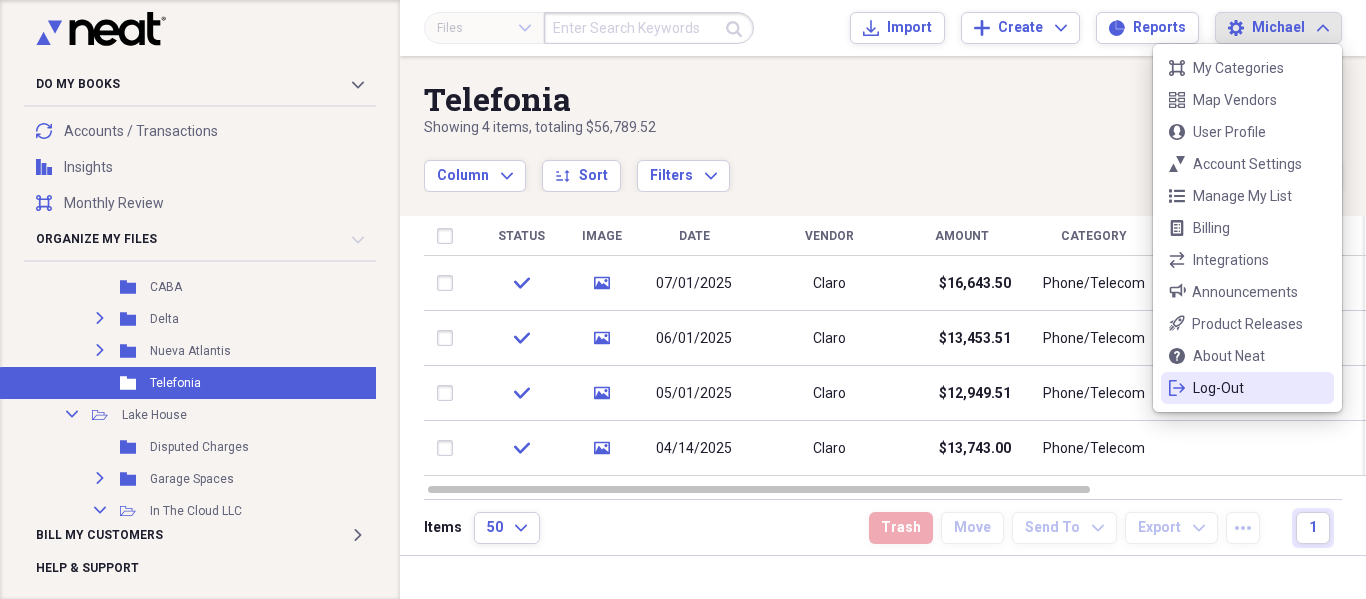 click on "Log-Out" at bounding box center [1247, 388] 